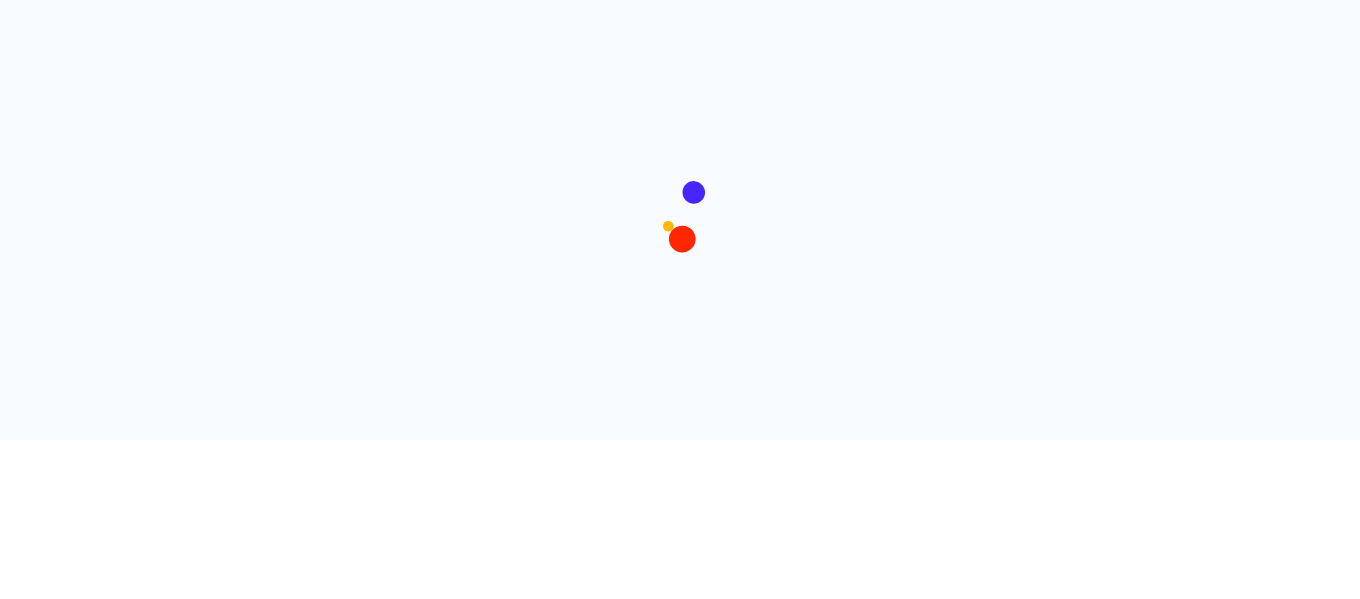 scroll, scrollTop: 0, scrollLeft: 0, axis: both 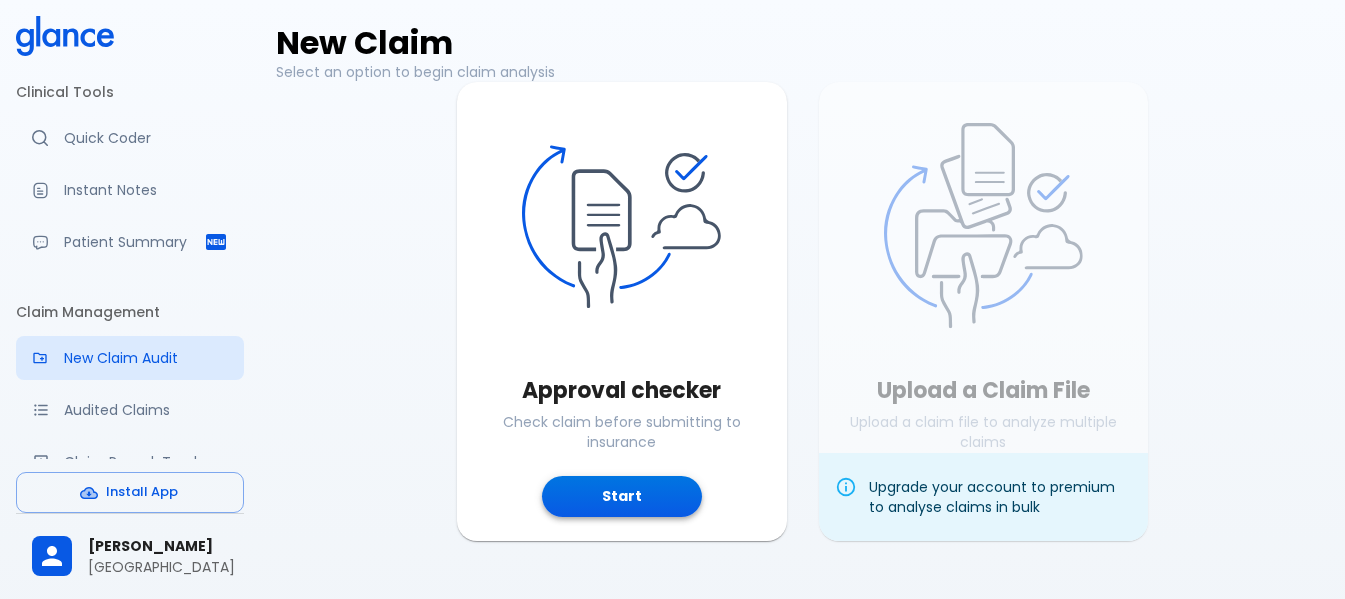 click on "Start" at bounding box center [622, 496] 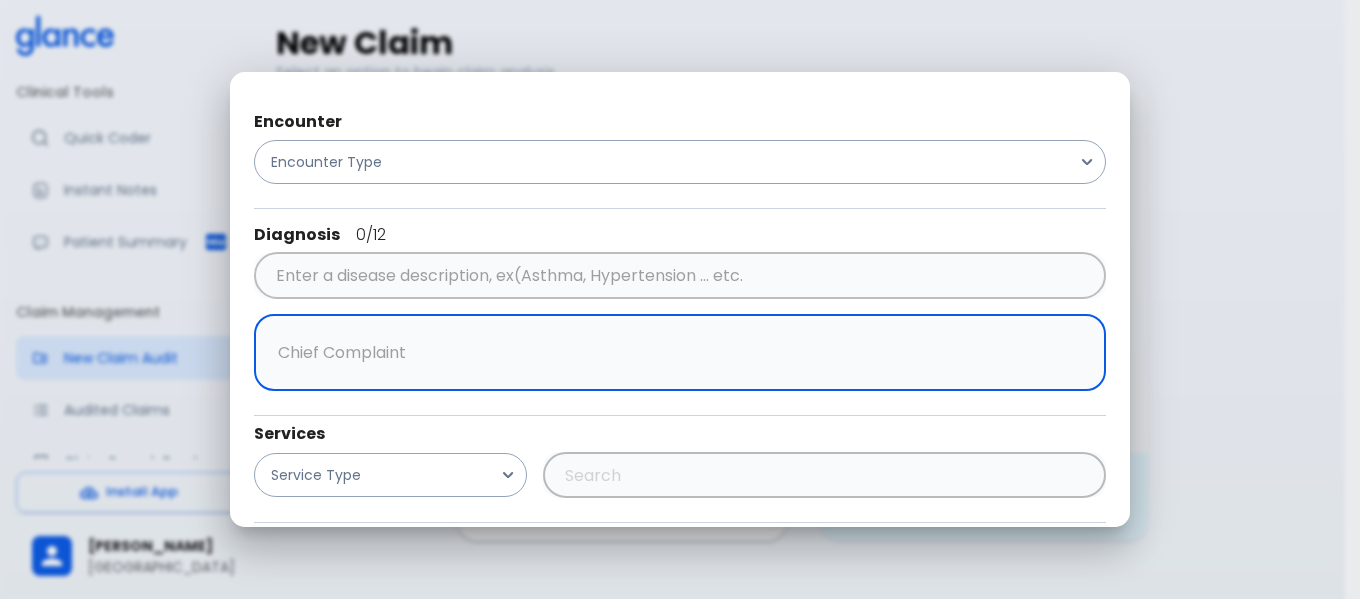 click at bounding box center [675, 353] 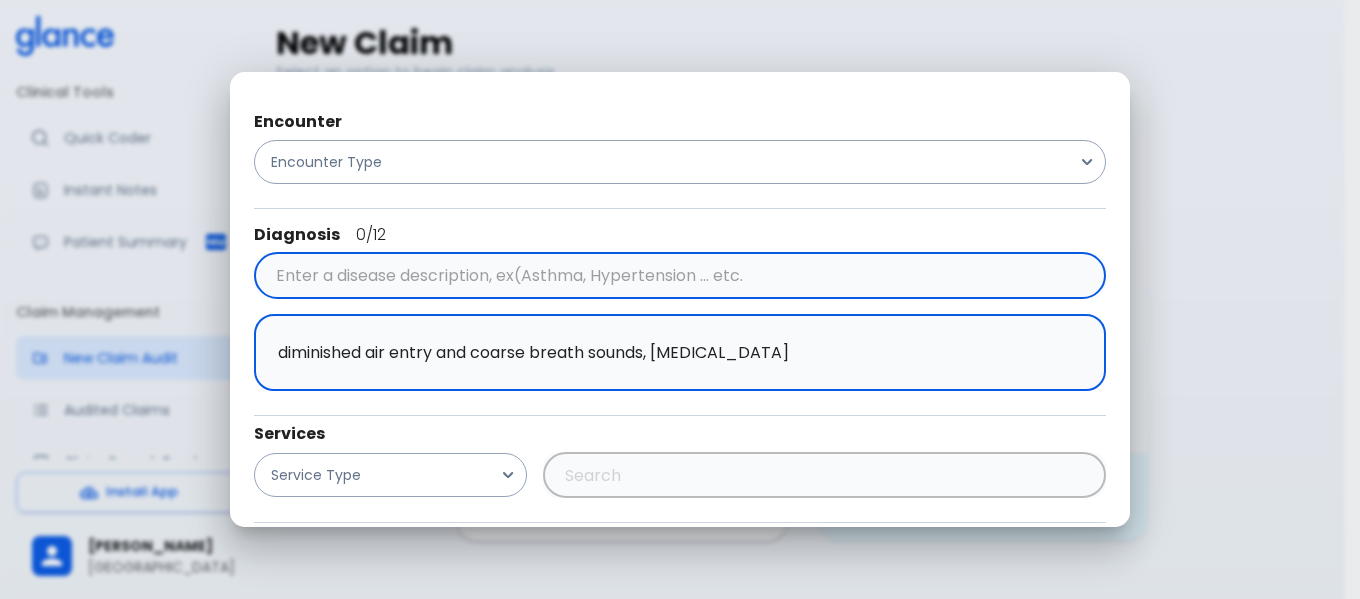 type on "diminished air entry and coarse breath sounds, low-grade fever" 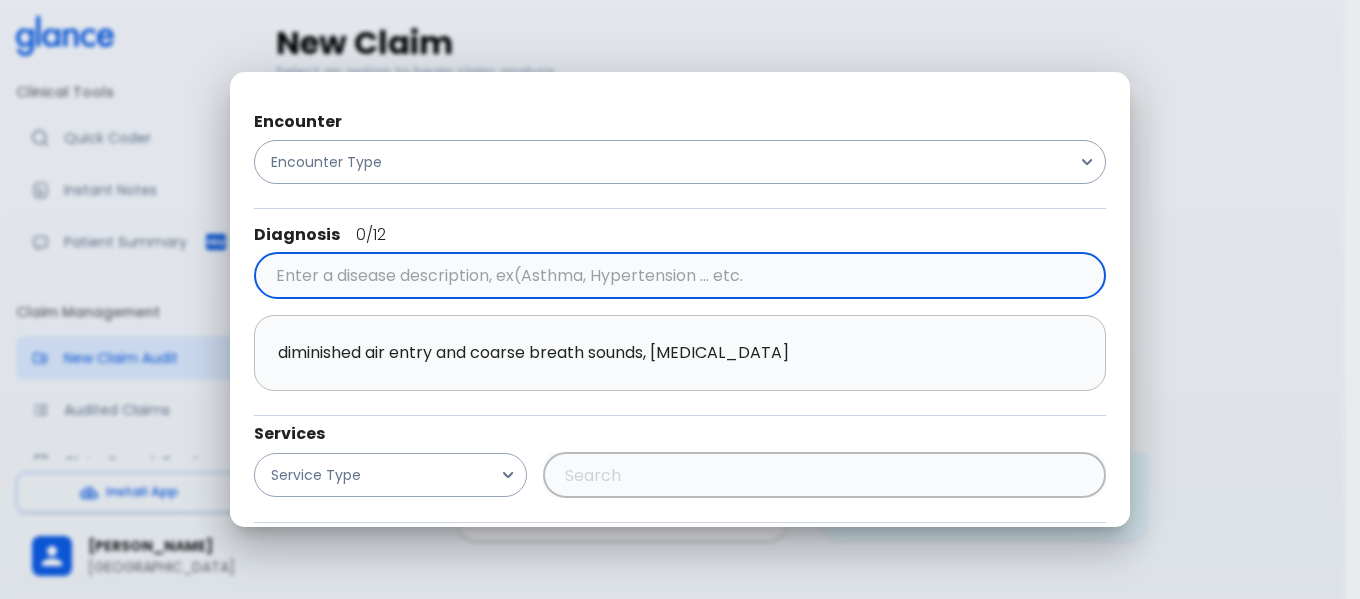 click at bounding box center [676, 276] 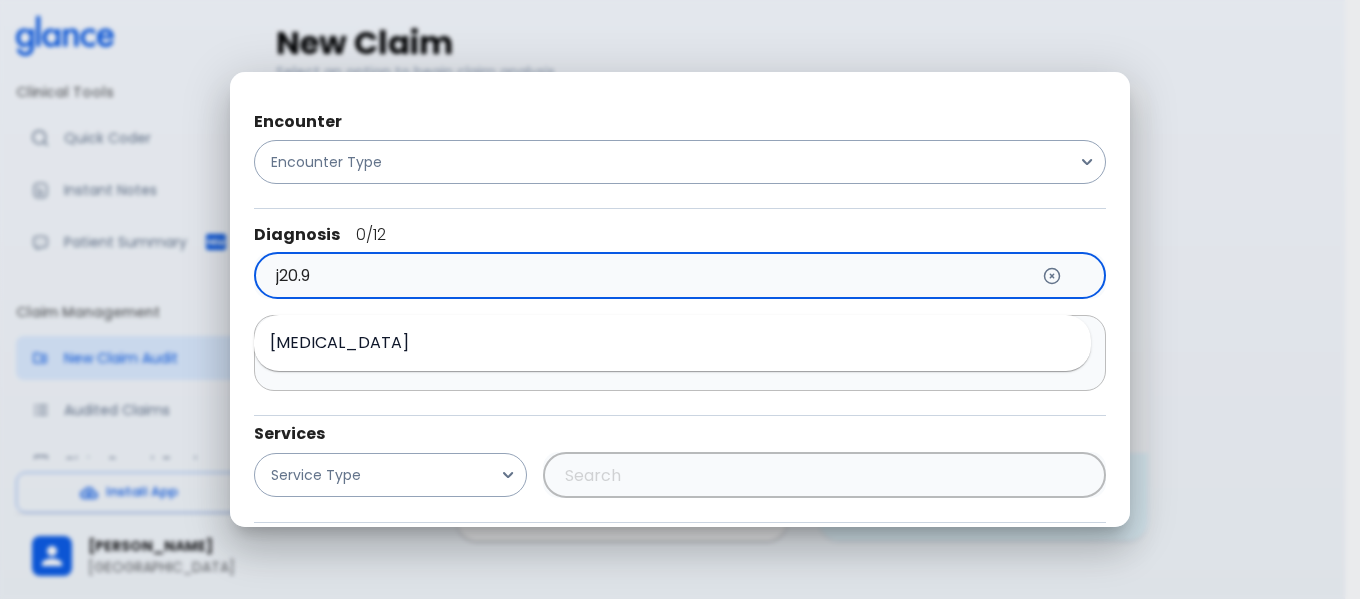 click on "Acute bronchitis unspecified" at bounding box center (339, 342) 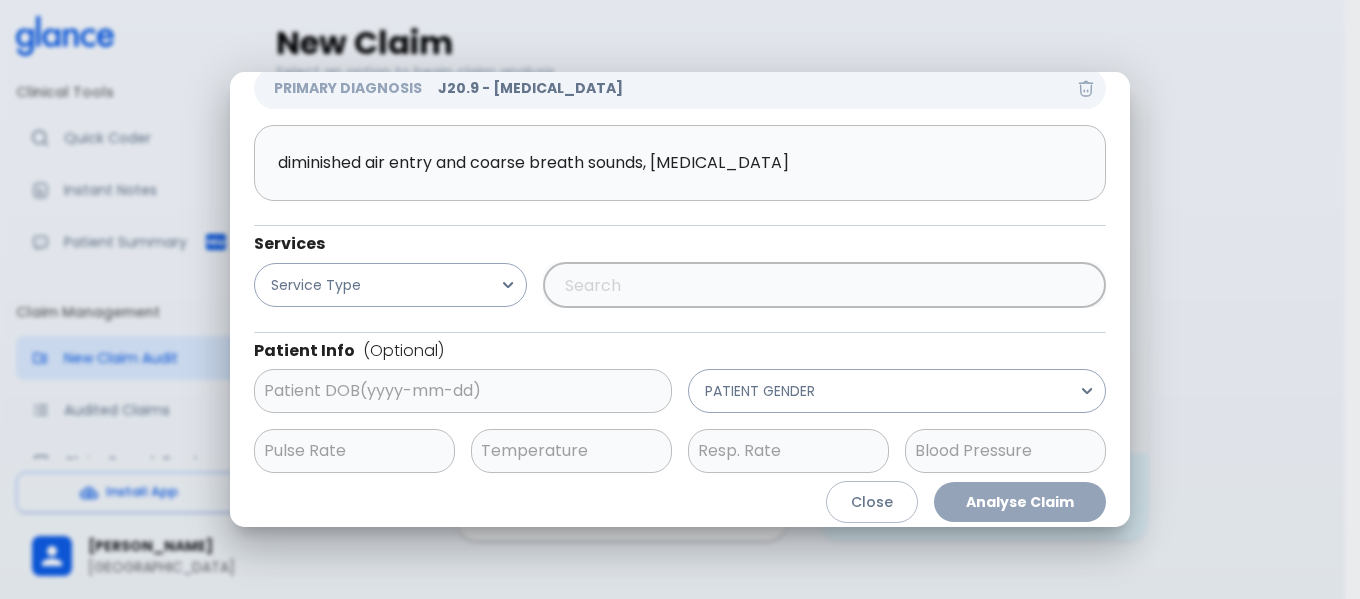 scroll, scrollTop: 261, scrollLeft: 0, axis: vertical 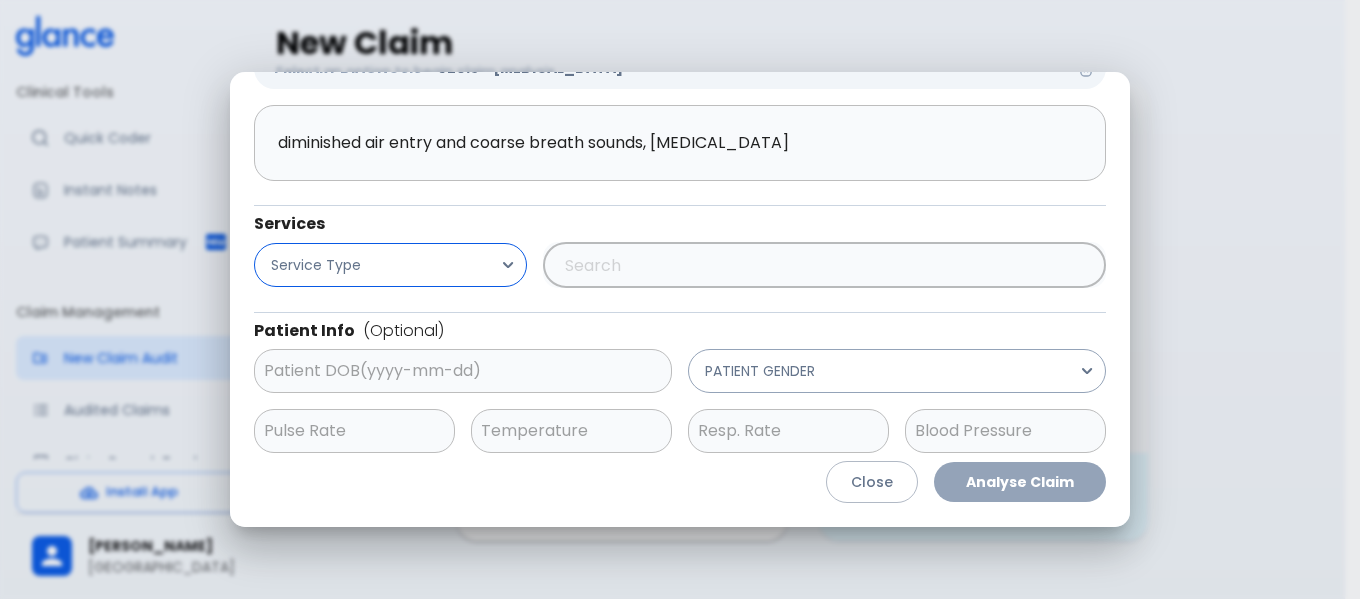 click on "Service Type" at bounding box center (390, 265) 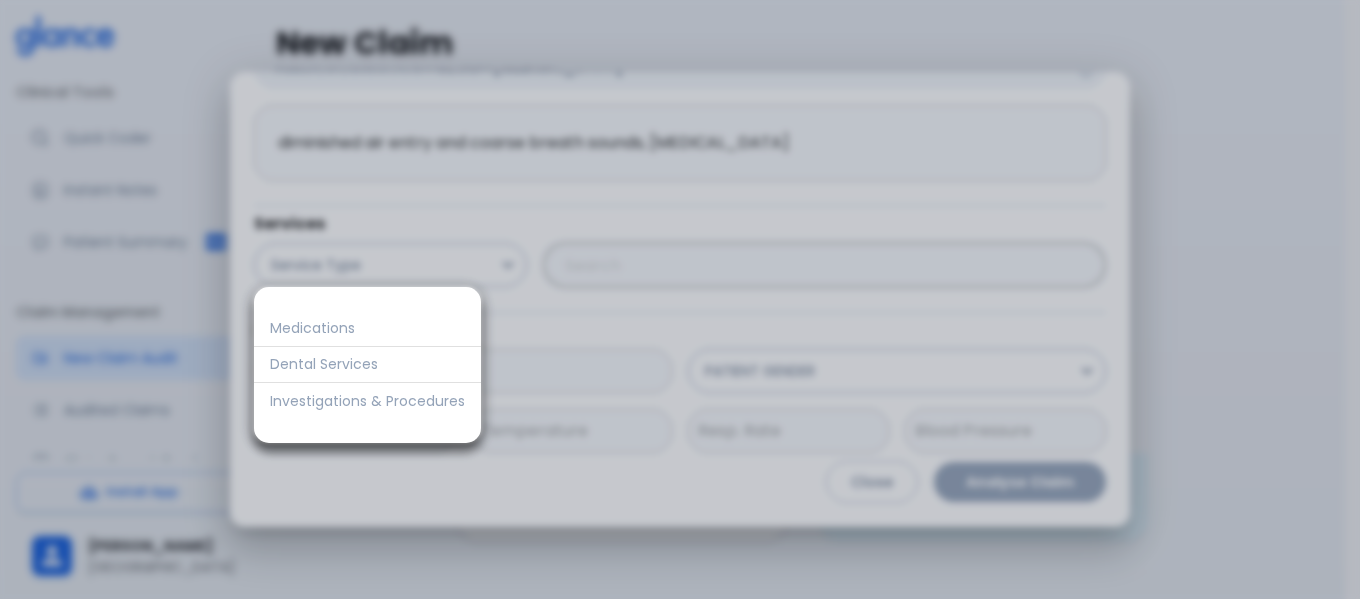 click on "Medications" at bounding box center (367, 328) 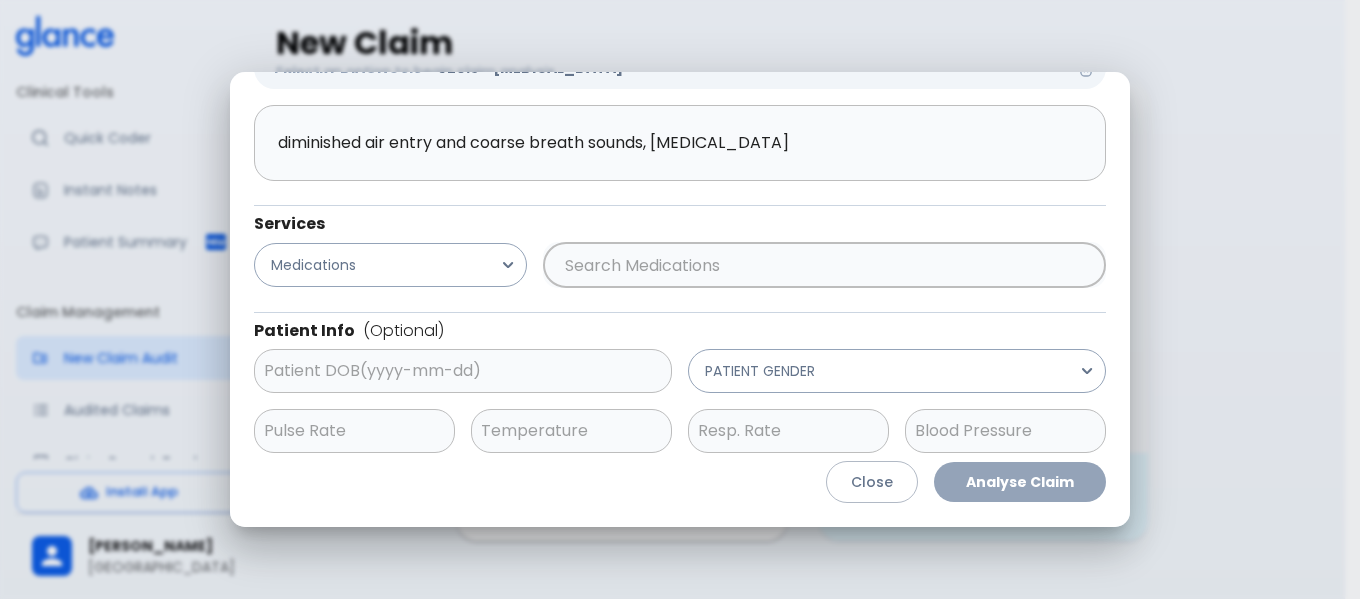 click at bounding box center (820, 265) 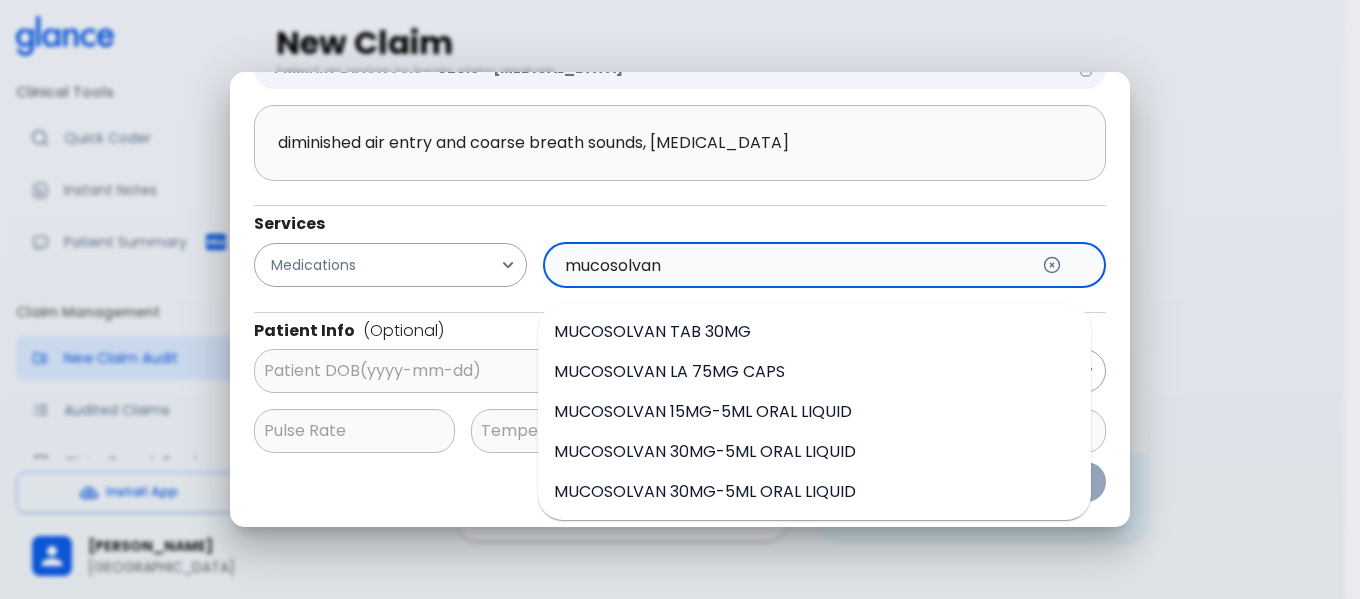 click on "MUCOSOLVAN  30MG-5ML ORAL LIQUID" at bounding box center [705, 451] 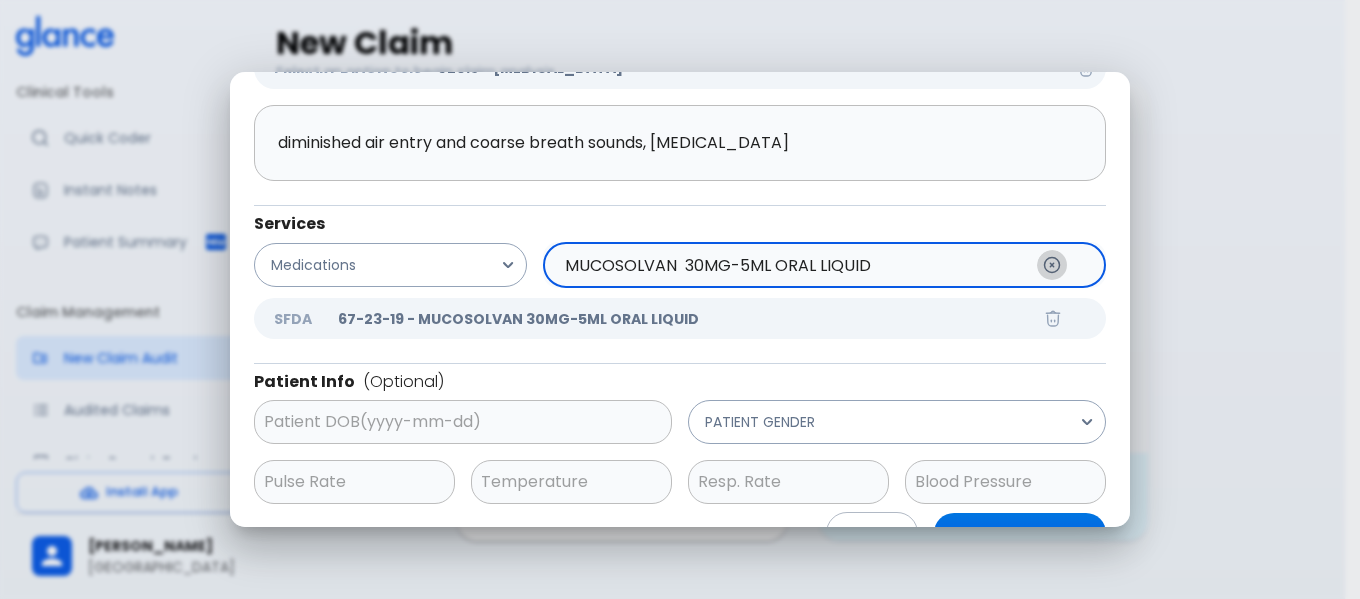 click 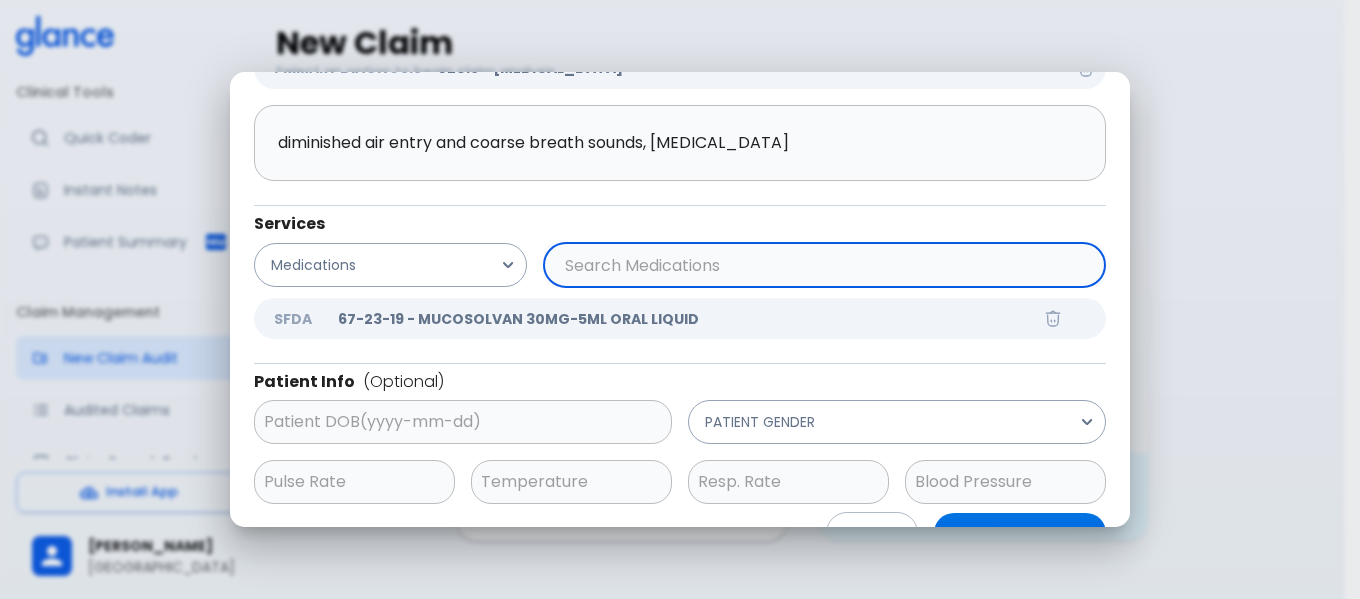 click at bounding box center (820, 265) 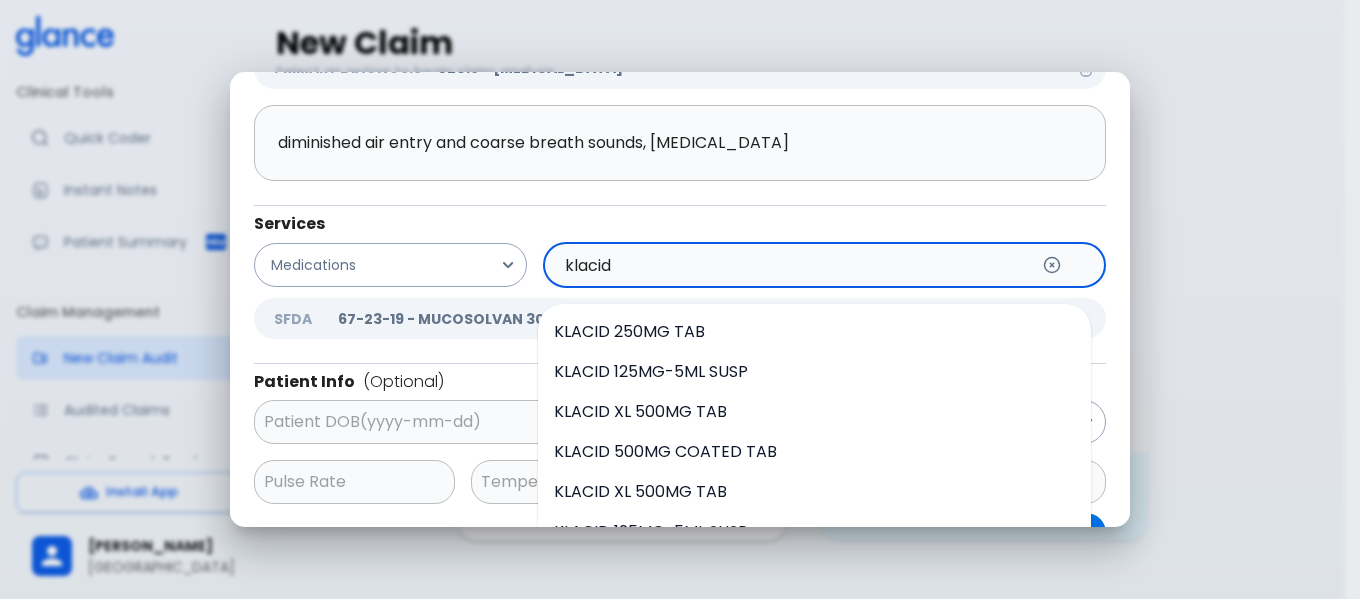 click on "KLACID 500MG COATED TAB" at bounding box center (665, 451) 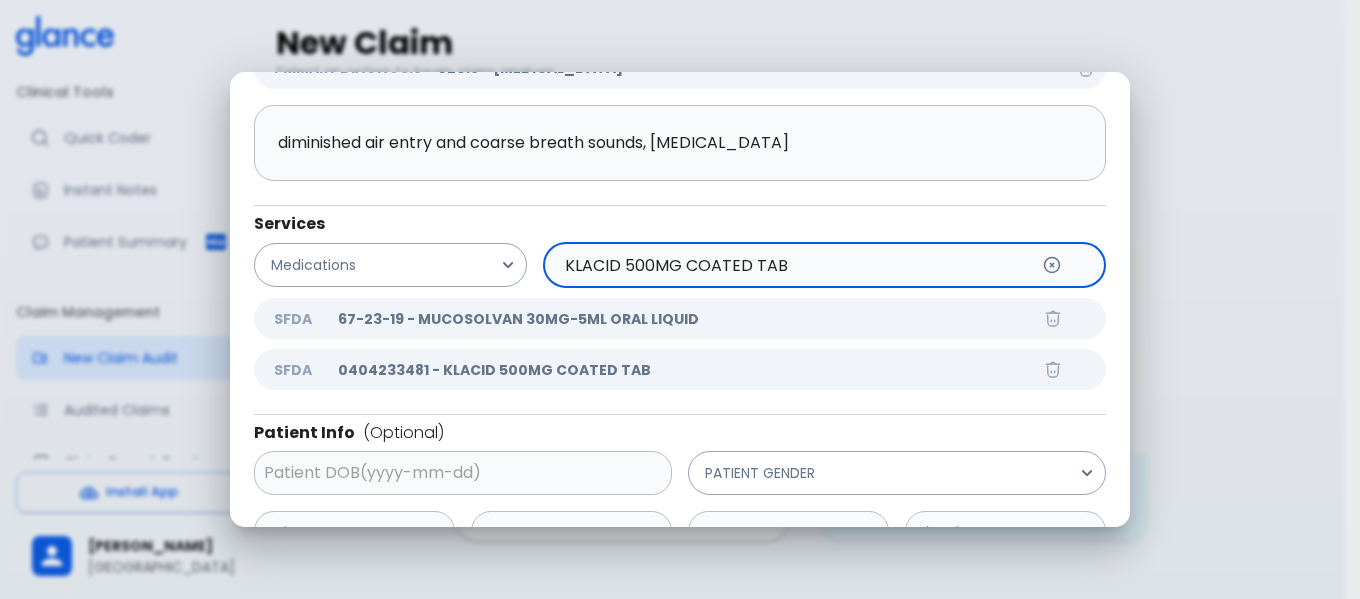 drag, startPoint x: 806, startPoint y: 268, endPoint x: 430, endPoint y: 298, distance: 377.19492 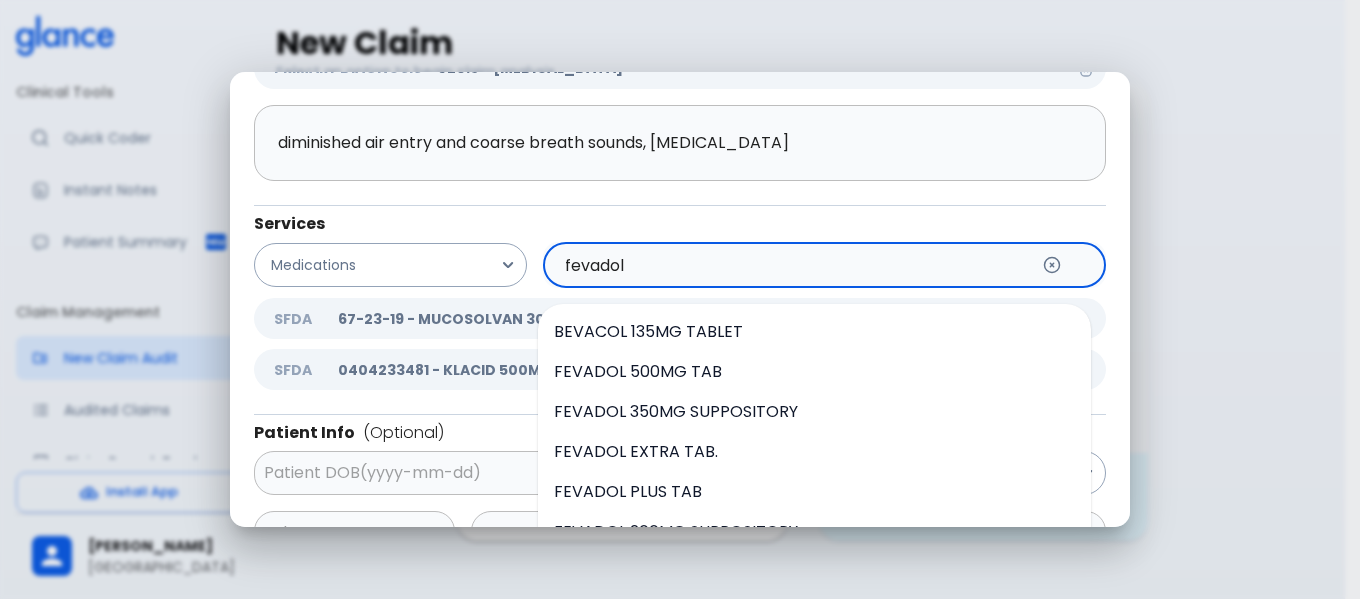 click on "FEVADOL 500MG TAB" at bounding box center [638, 371] 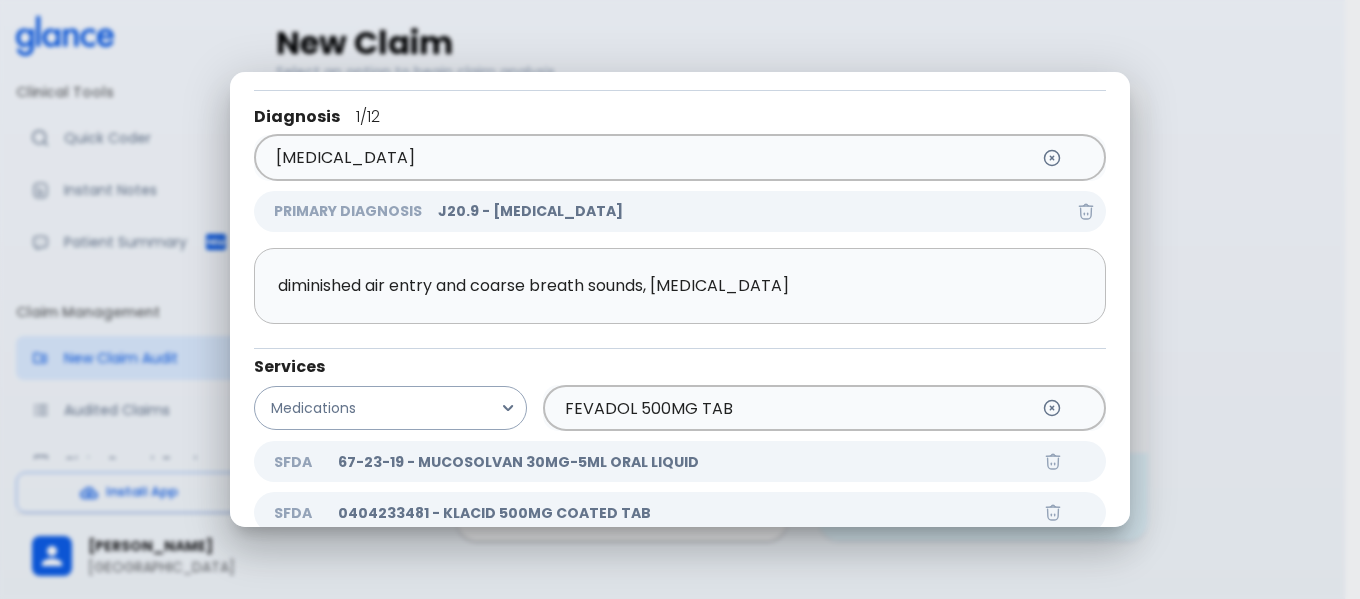 scroll, scrollTop: 414, scrollLeft: 0, axis: vertical 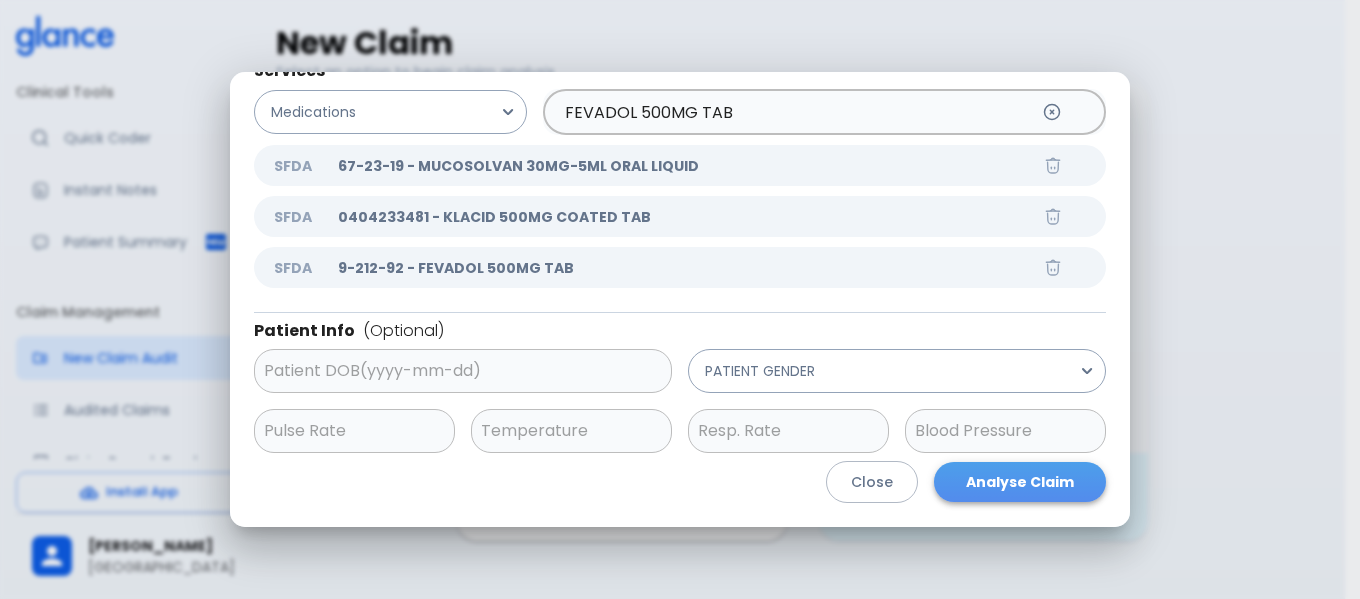 click on "Analyse Claim" at bounding box center (1020, 482) 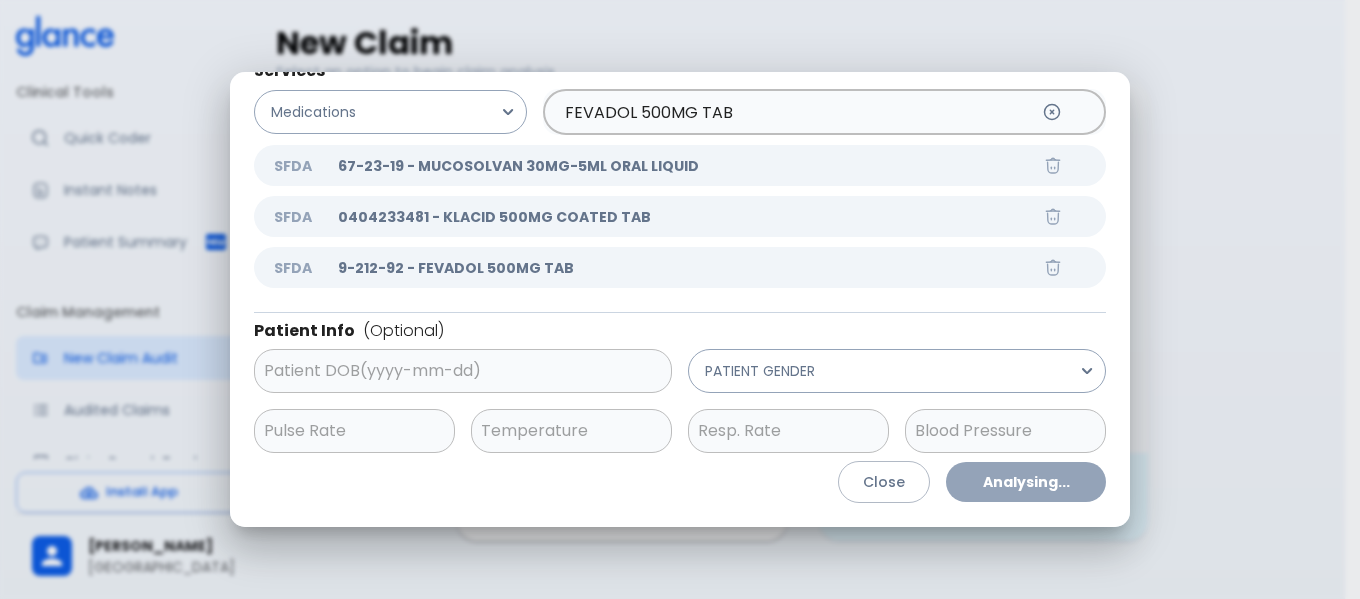 scroll, scrollTop: 192, scrollLeft: 0, axis: vertical 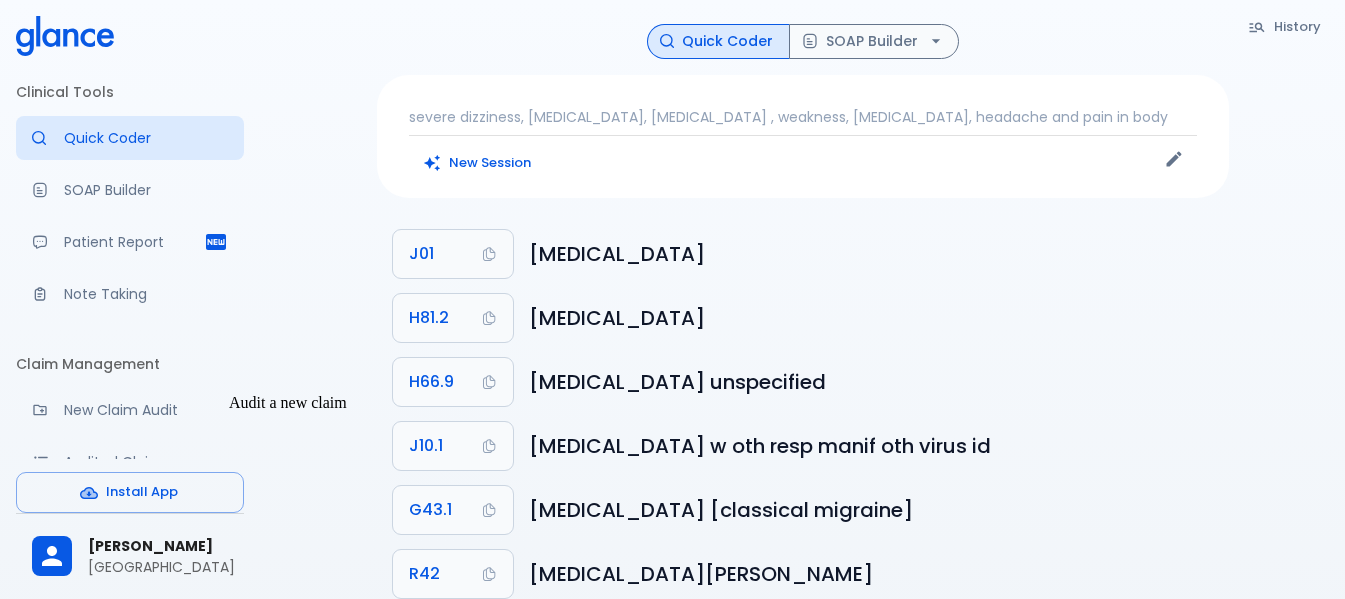 click on "New Claim Audit" at bounding box center (130, 410) 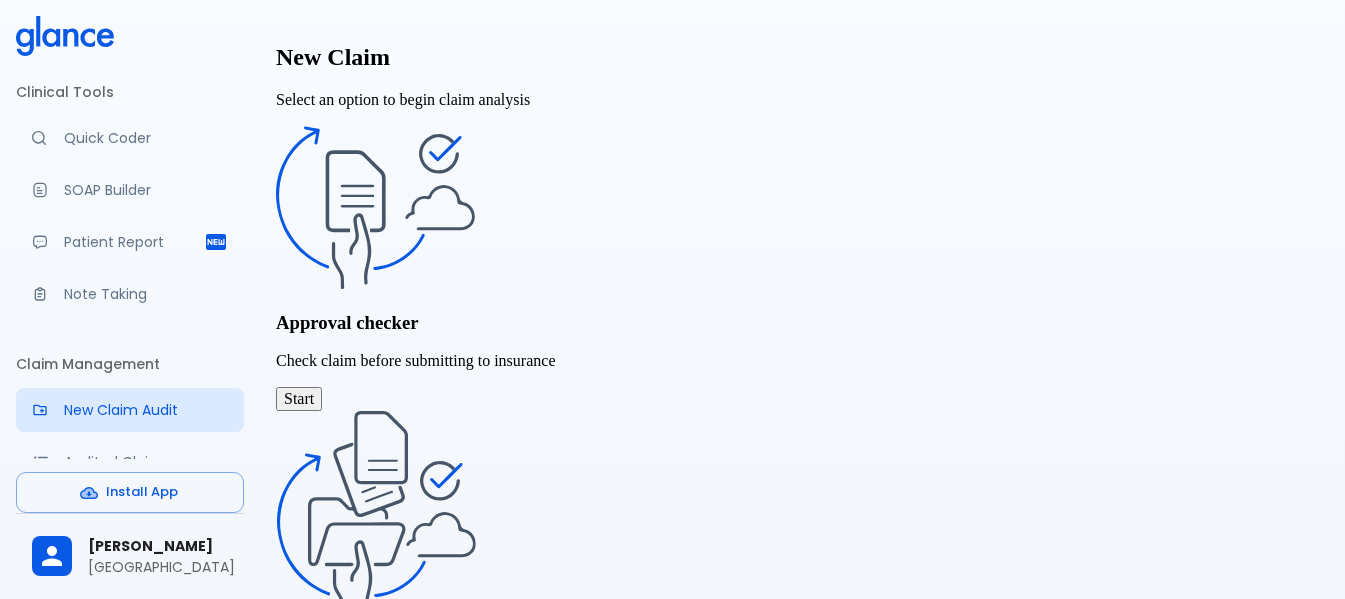 click on "Start" at bounding box center [299, 399] 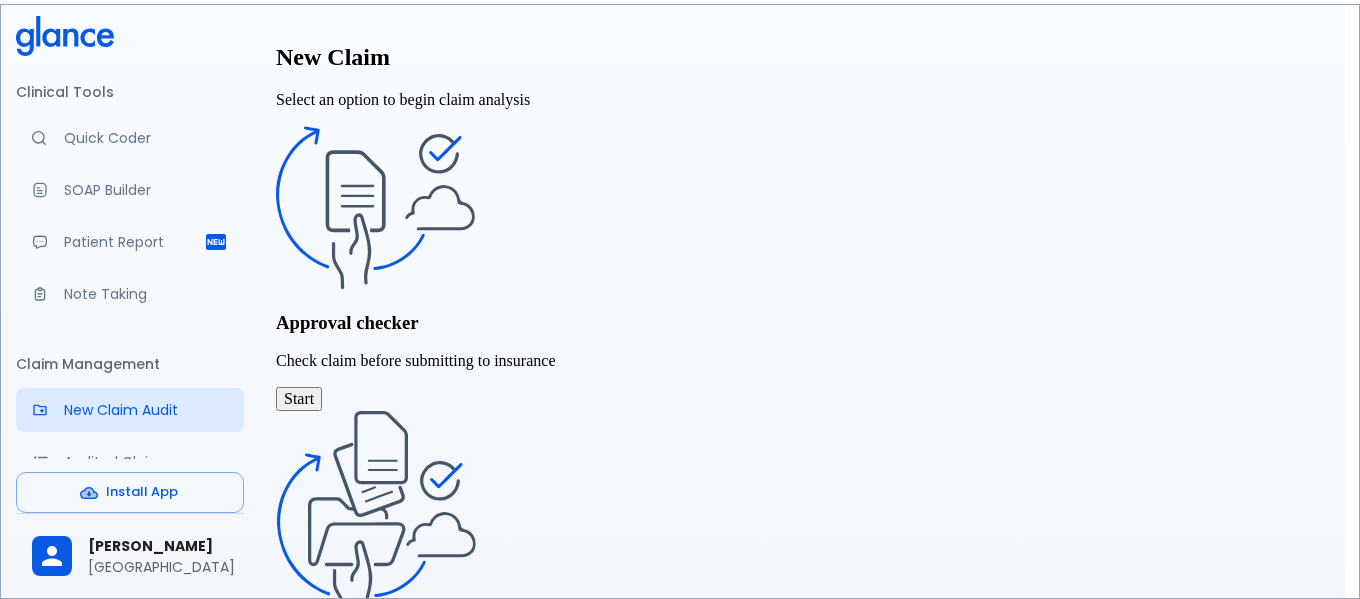 click at bounding box center [94, 1068] 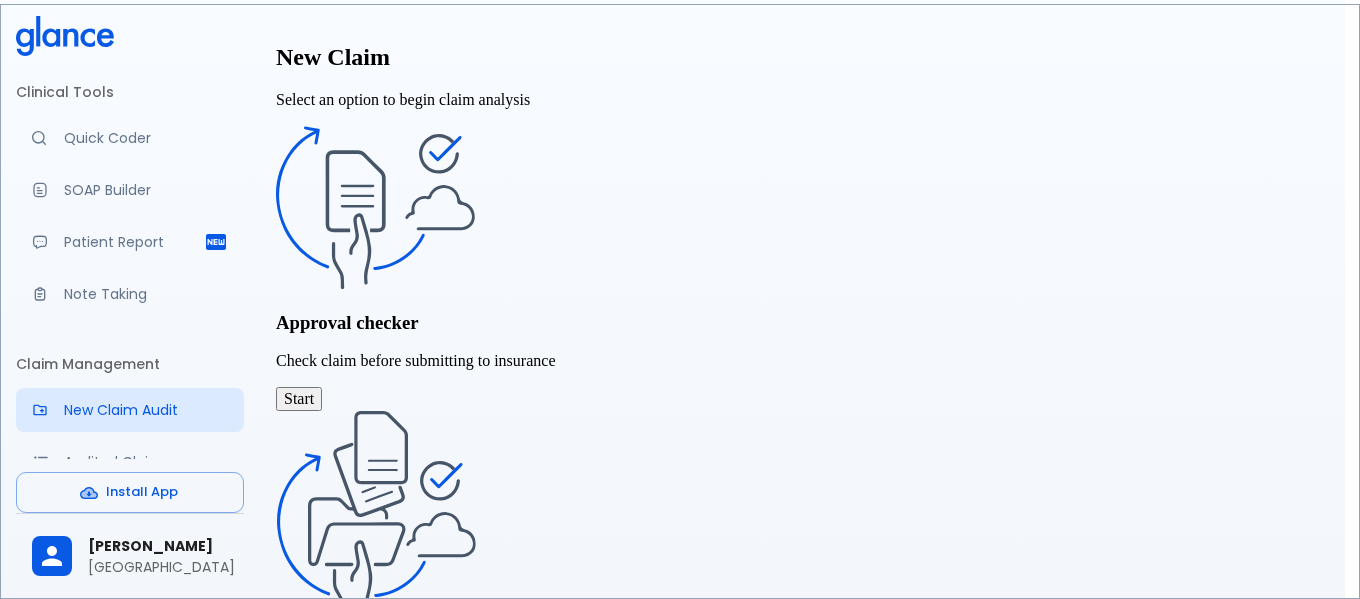 paste on "fever, [MEDICAL_DATA], difficulty swallowing, headache, [MEDICAL_DATA], loss of appetite and hoarseness of voice" 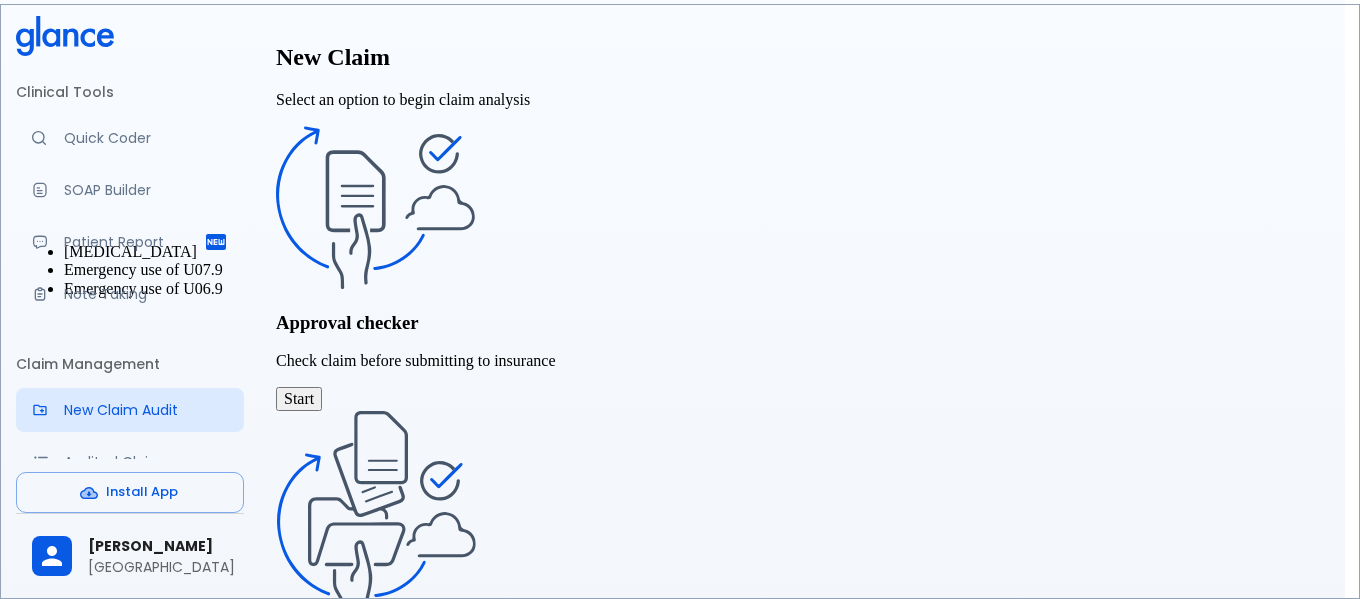 click on "[MEDICAL_DATA]" at bounding box center [130, 251] 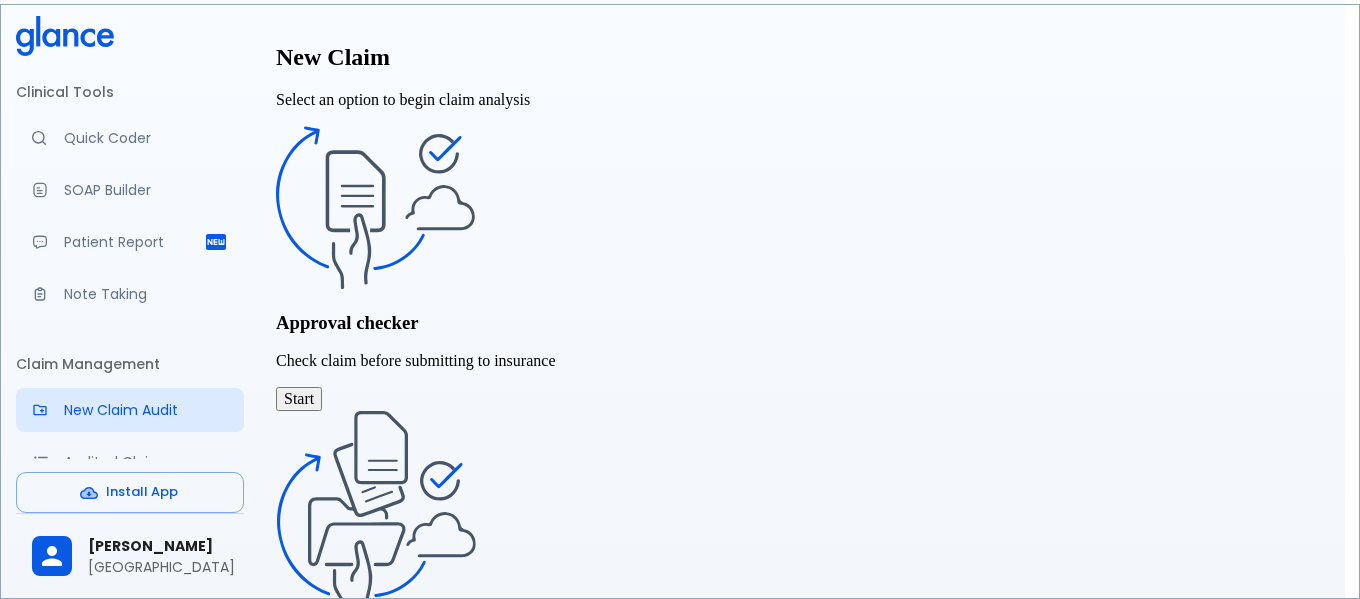 scroll, scrollTop: 200, scrollLeft: 0, axis: vertical 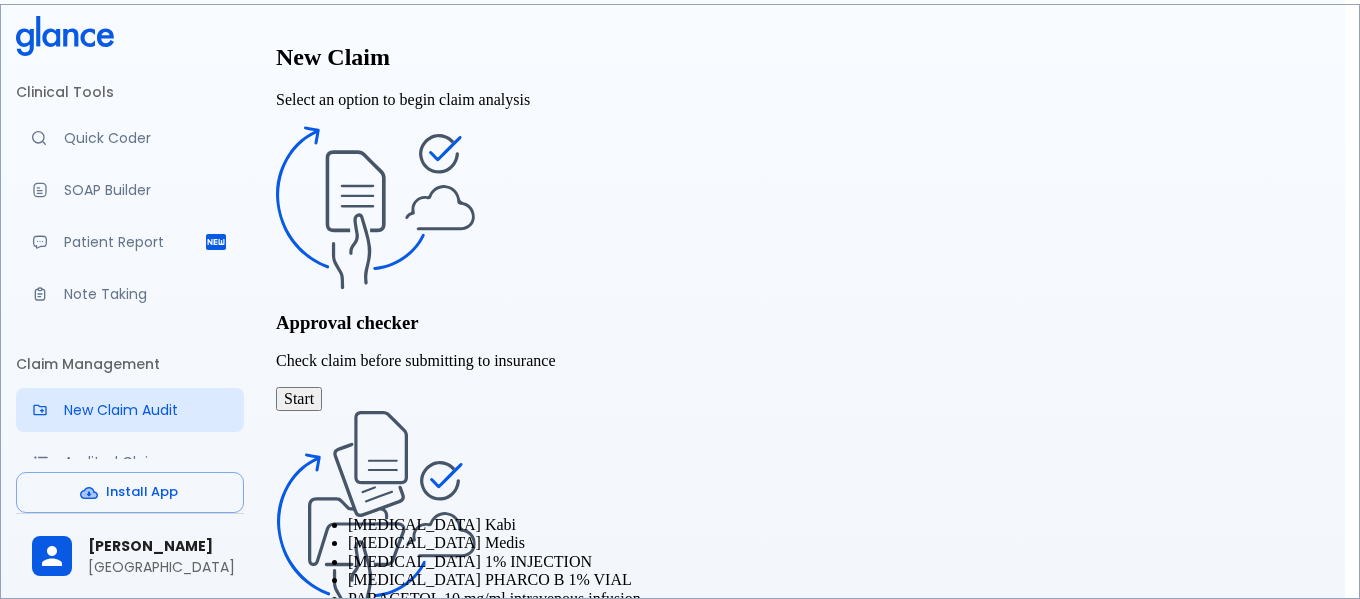 click on "[MEDICAL_DATA] [PERSON_NAME] 10 mg/ml solution for infusion" at bounding box center (580, 616) 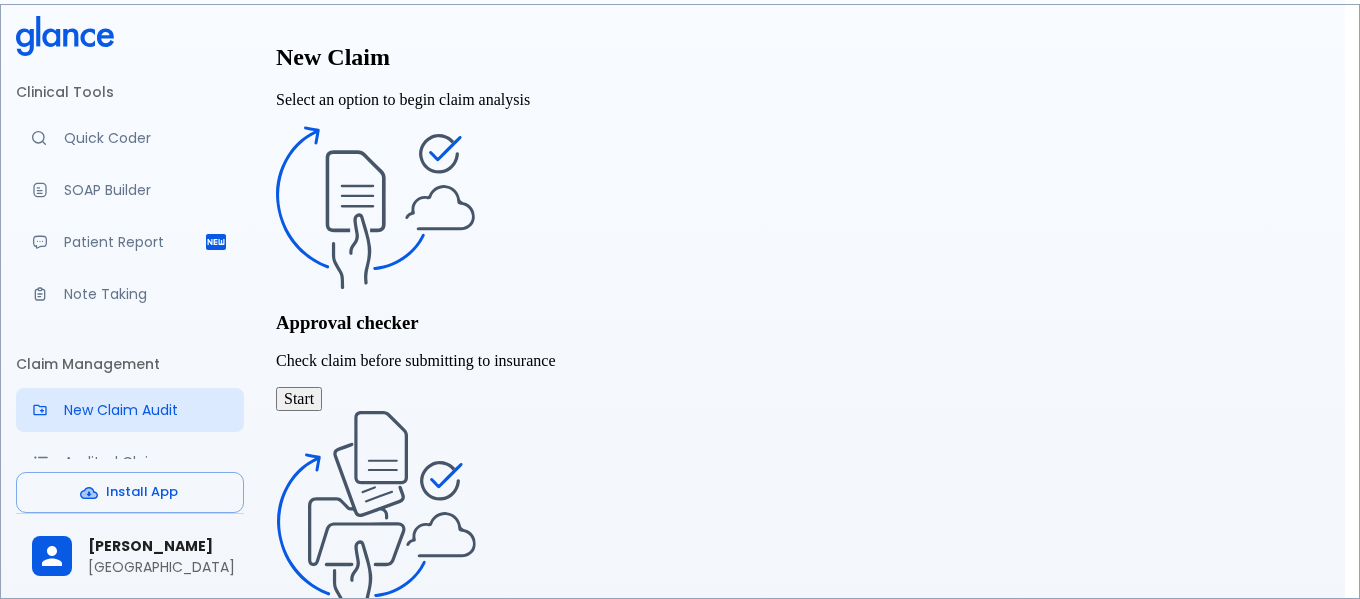 click 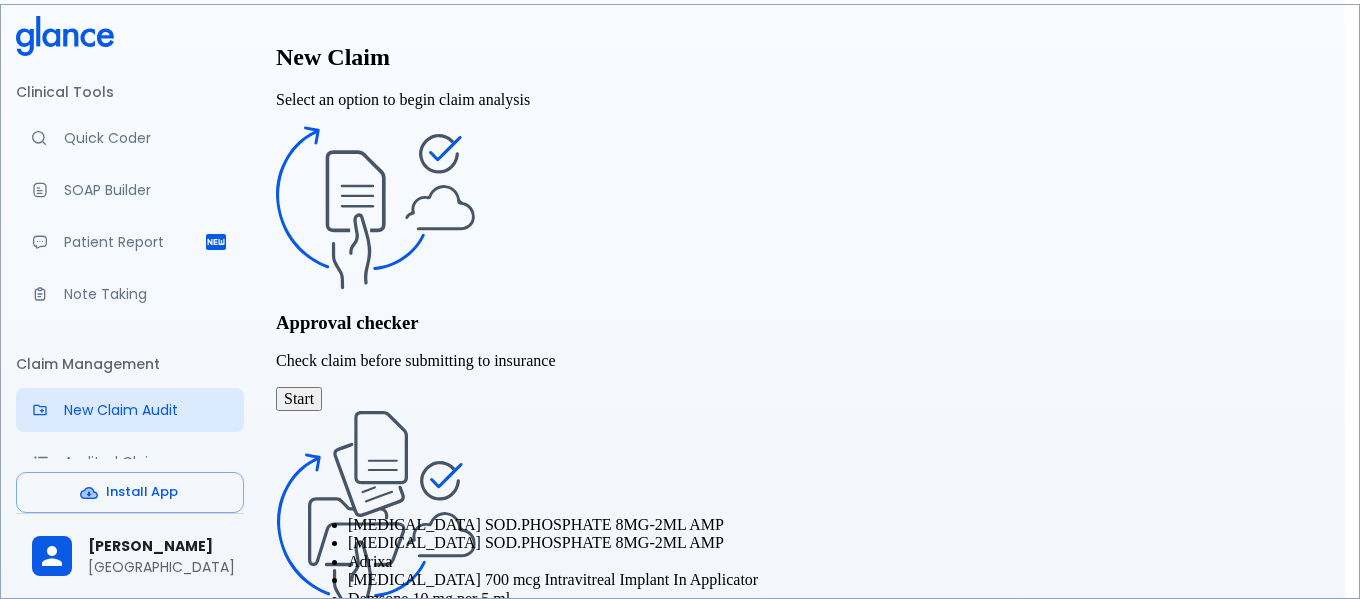 click on "[MEDICAL_DATA] SOD.PHOSPHATE 8MG-2ML AMP" at bounding box center (536, 524) 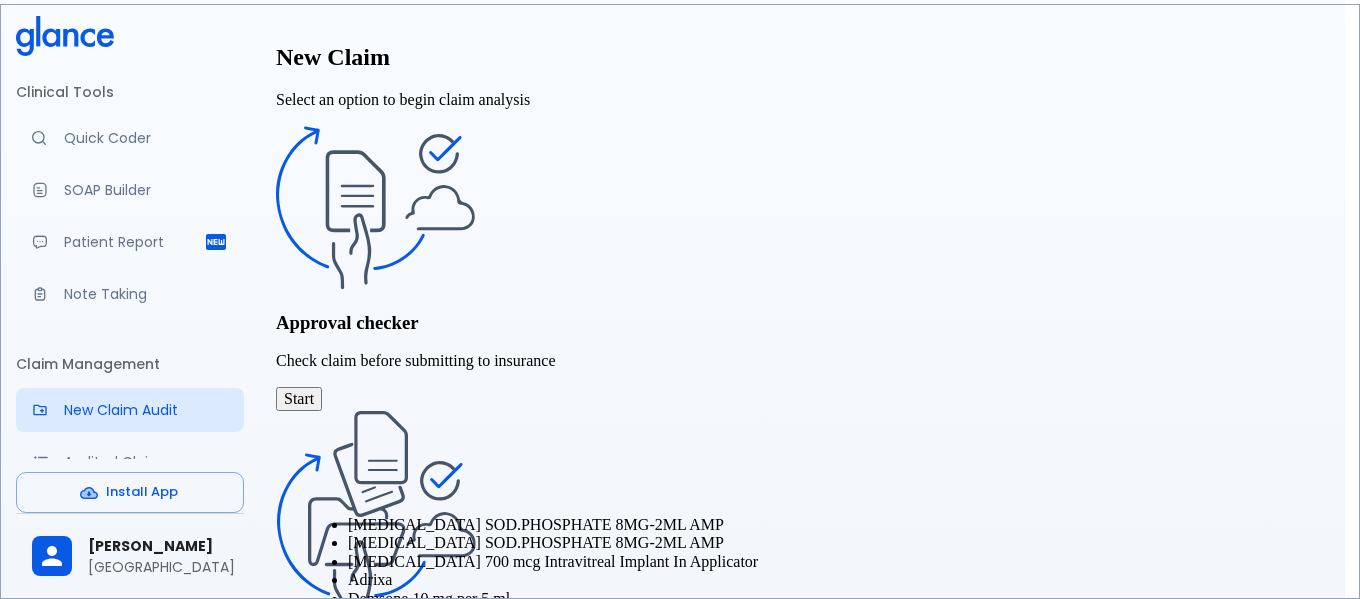 drag, startPoint x: 425, startPoint y: 254, endPoint x: 288, endPoint y: 260, distance: 137.13132 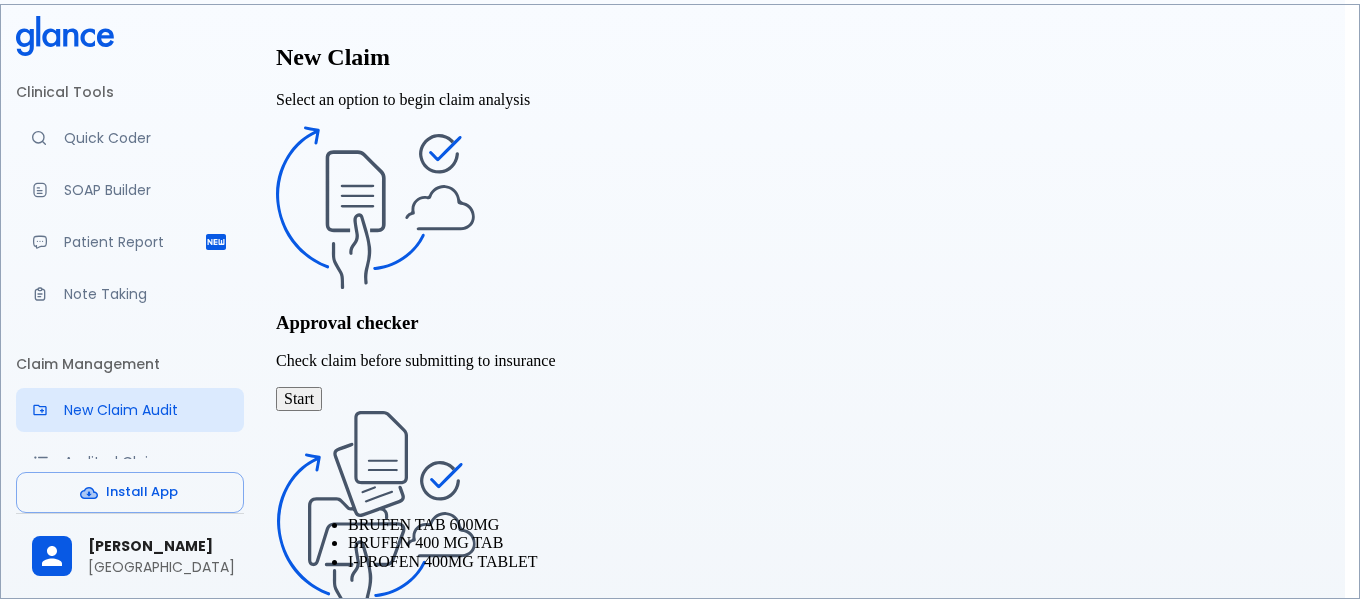 click on "BRUFEN 400 MG TAB" at bounding box center [425, 542] 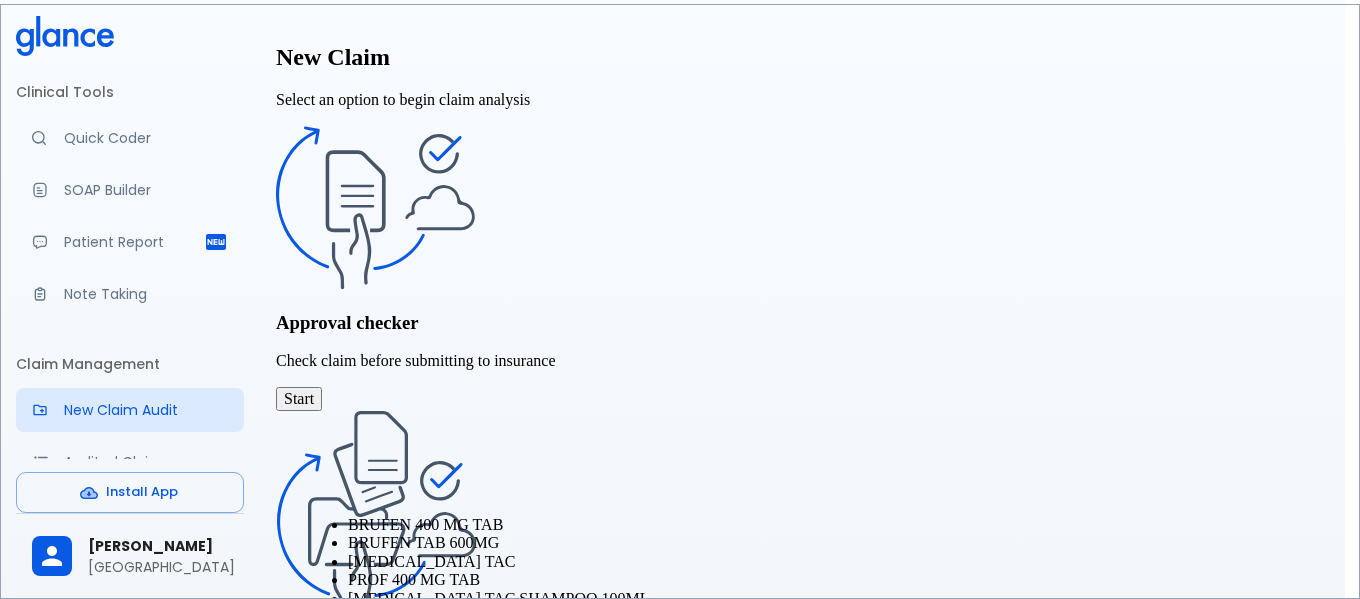 drag, startPoint x: 766, startPoint y: 255, endPoint x: 549, endPoint y: 268, distance: 217.38905 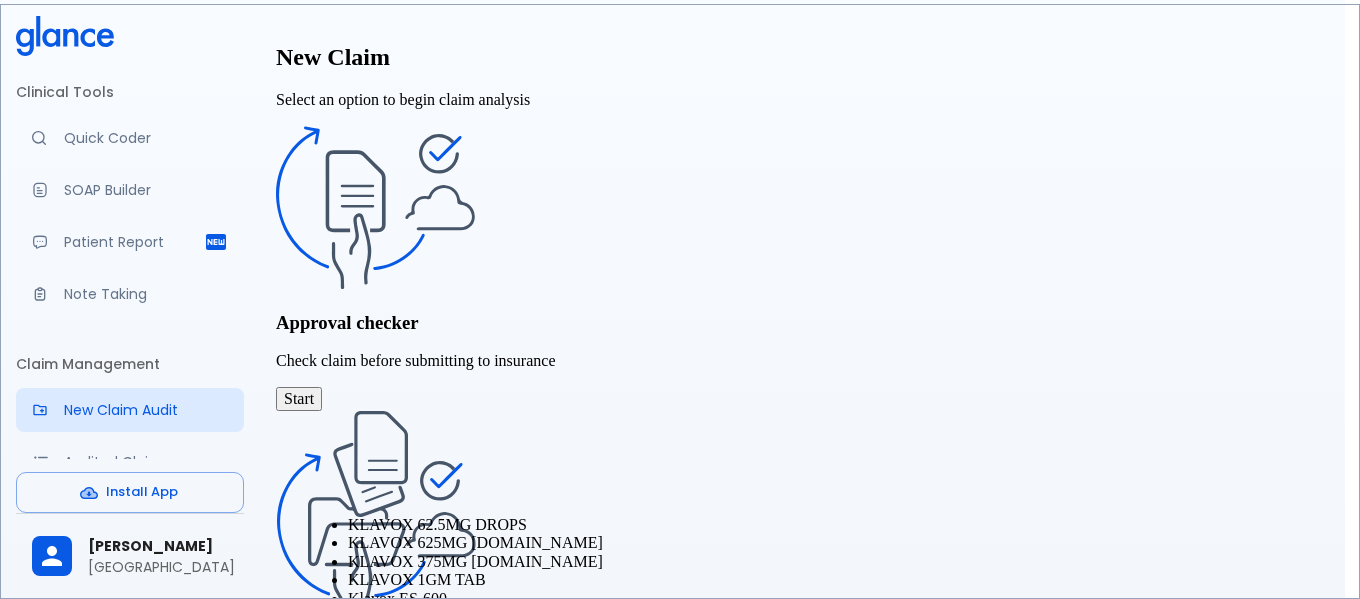 click on "KLAVOX 1GM TAB" at bounding box center (417, 579) 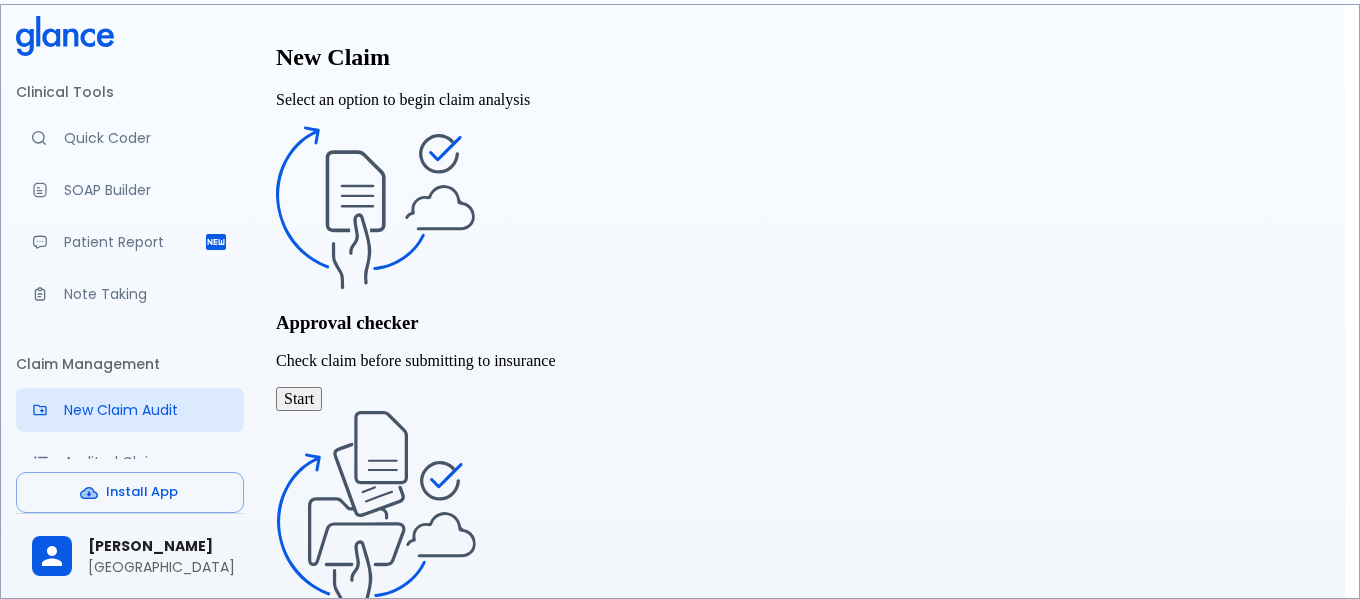scroll, scrollTop: 488, scrollLeft: 0, axis: vertical 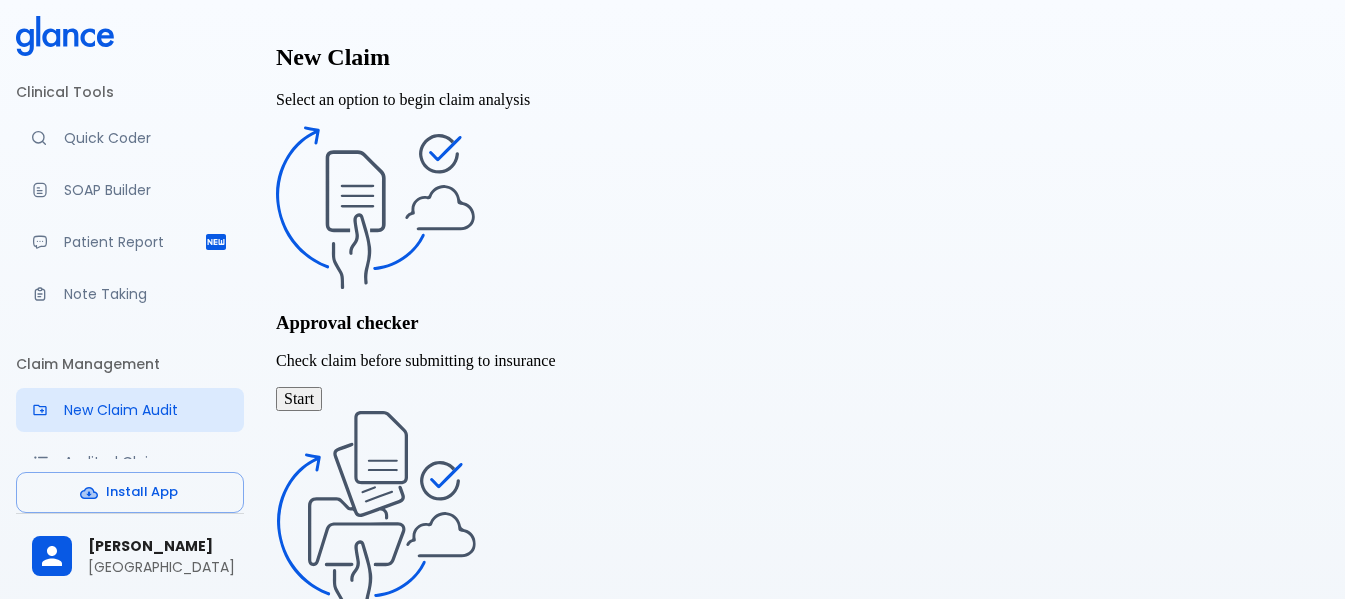 click on "View recommendations" at bounding box center (83, 966) 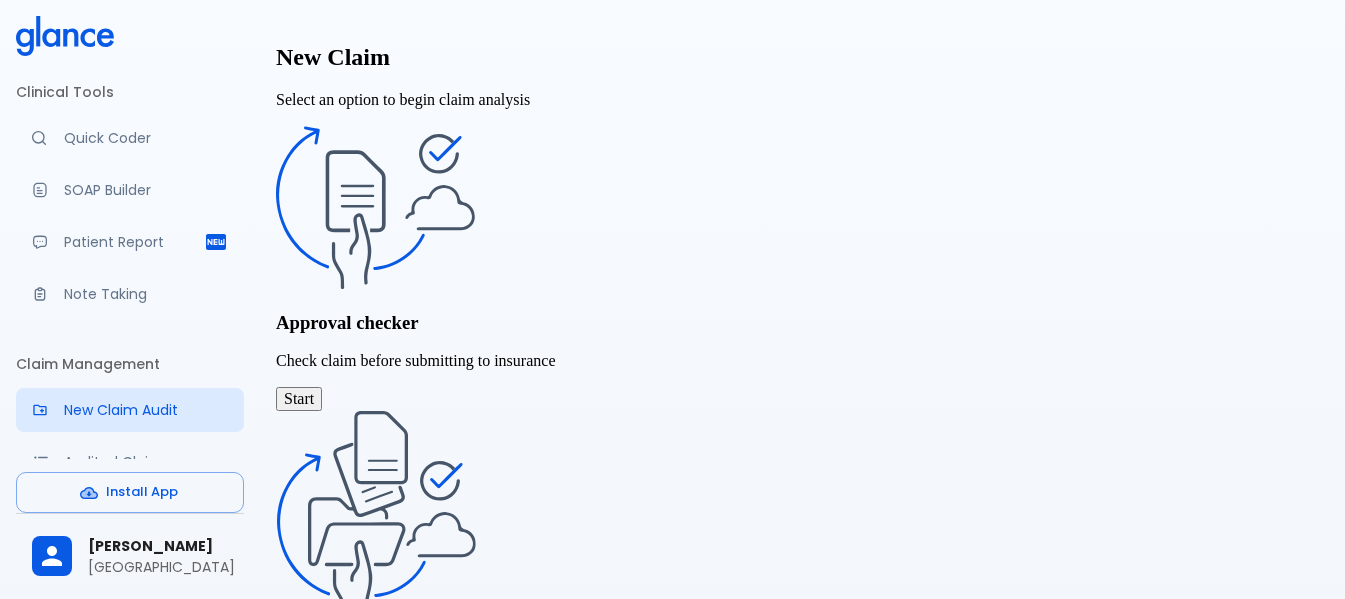 click on "Start" at bounding box center [299, 399] 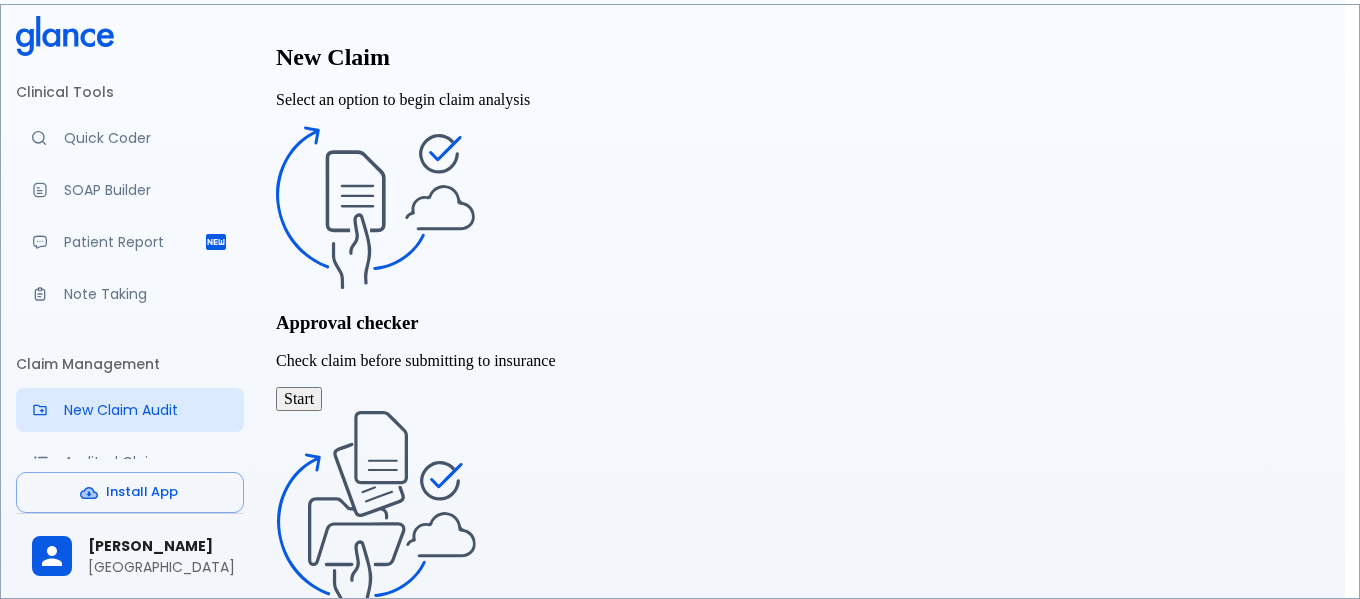 click at bounding box center [94, 1068] 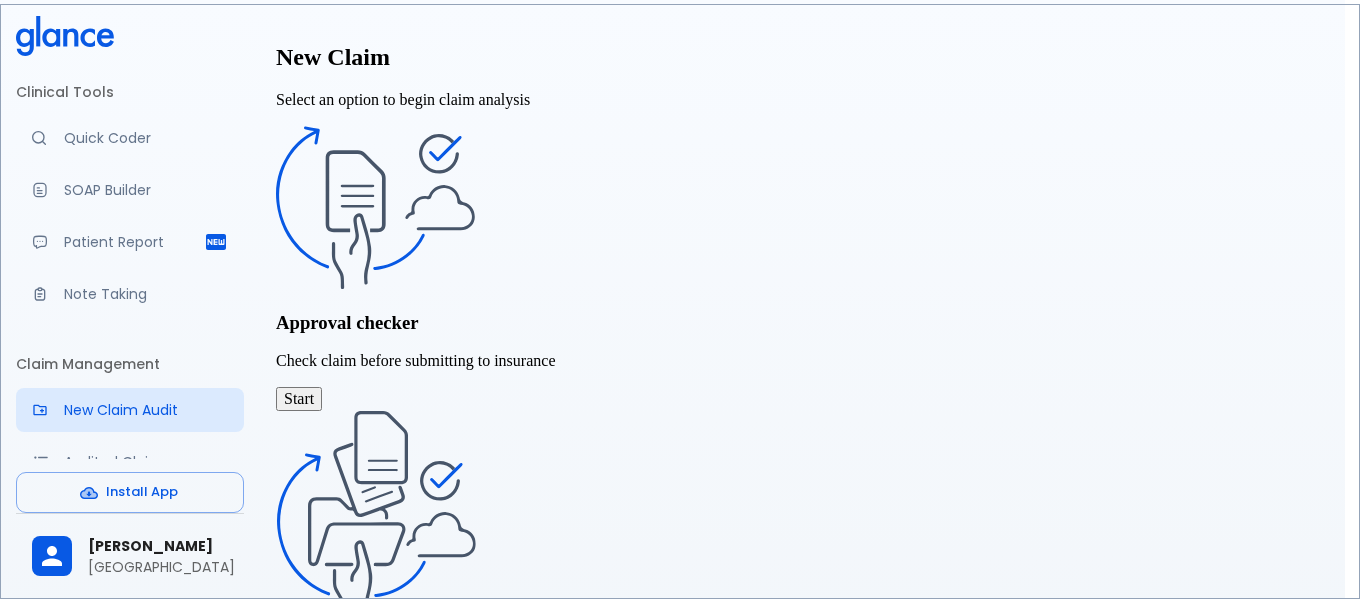 type on "j02.9" 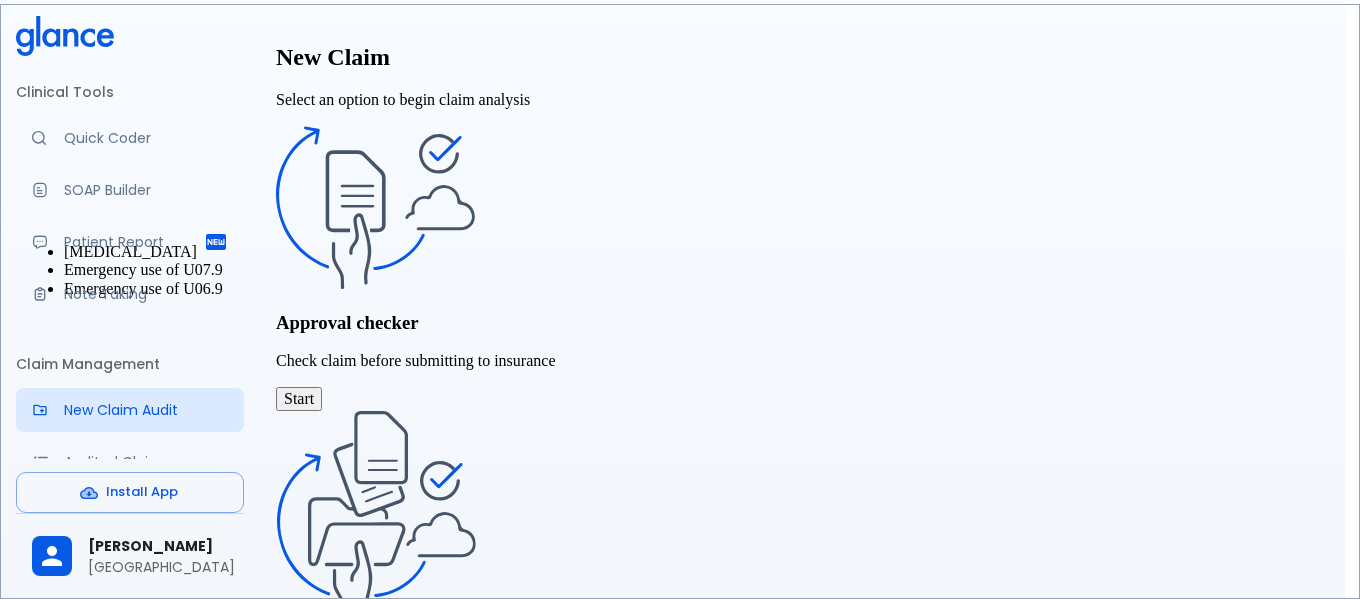 click on "[MEDICAL_DATA]" at bounding box center (462, 252) 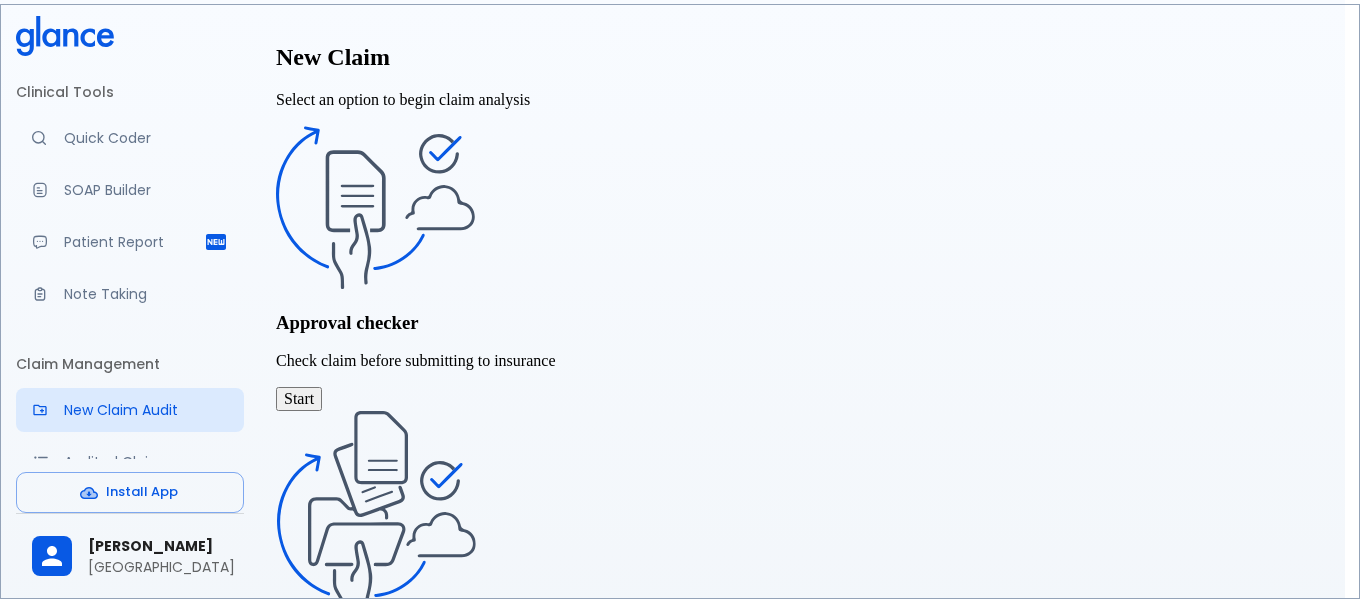 scroll, scrollTop: 284, scrollLeft: 0, axis: vertical 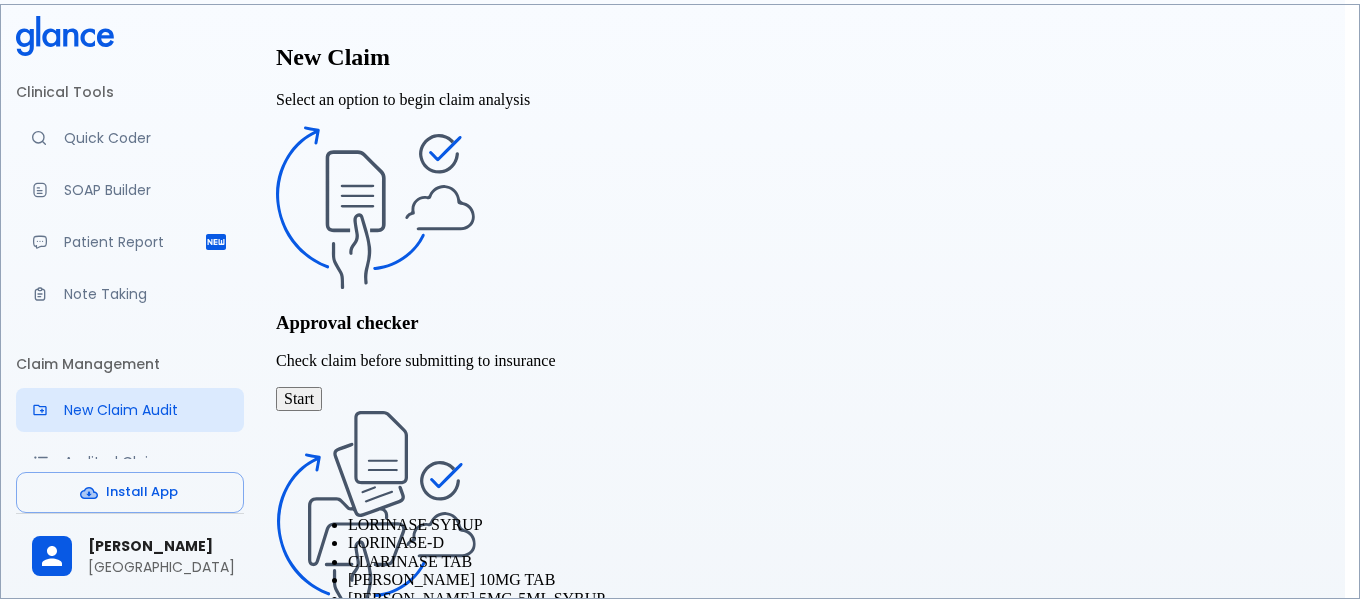 click on "LORINASE-D" at bounding box center (396, 542) 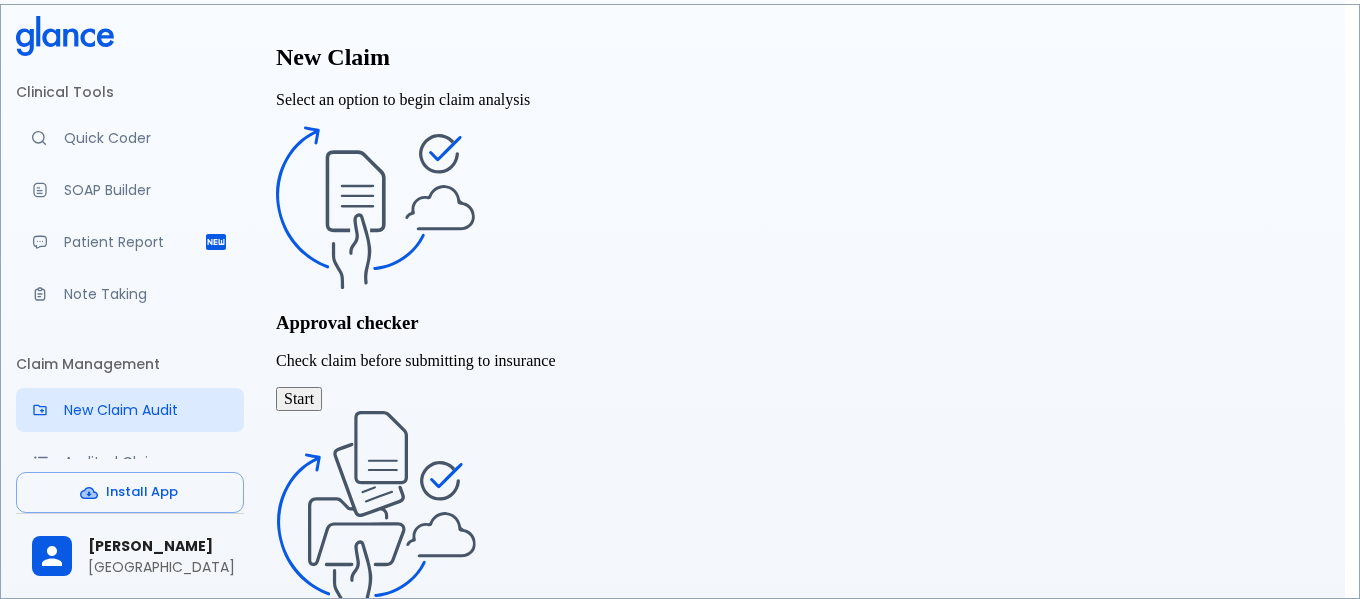 scroll, scrollTop: 335, scrollLeft: 0, axis: vertical 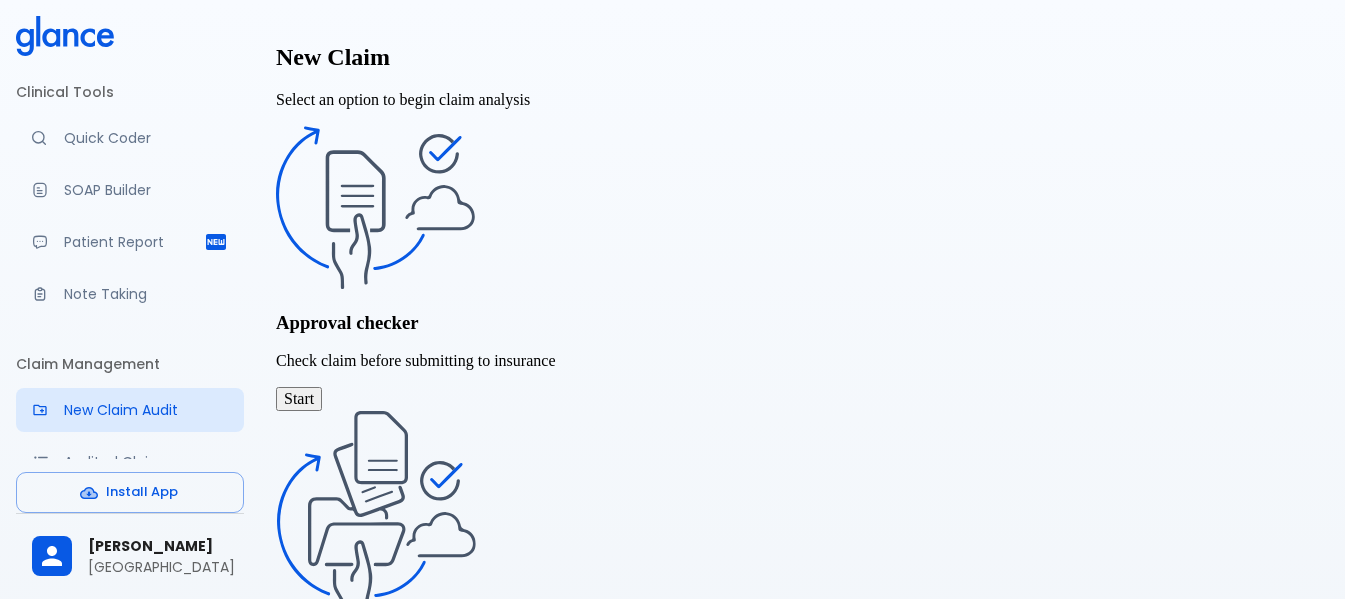 click on "Finish & Close" at bounding box center [56, 1213] 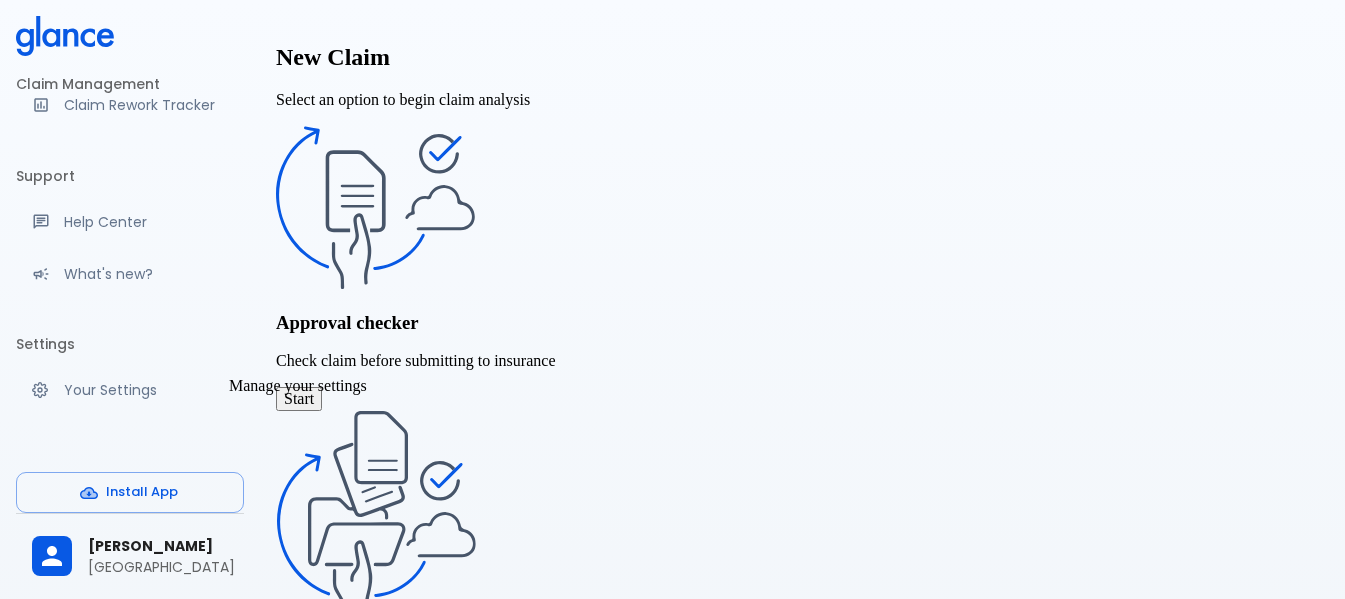 scroll, scrollTop: 429, scrollLeft: 0, axis: vertical 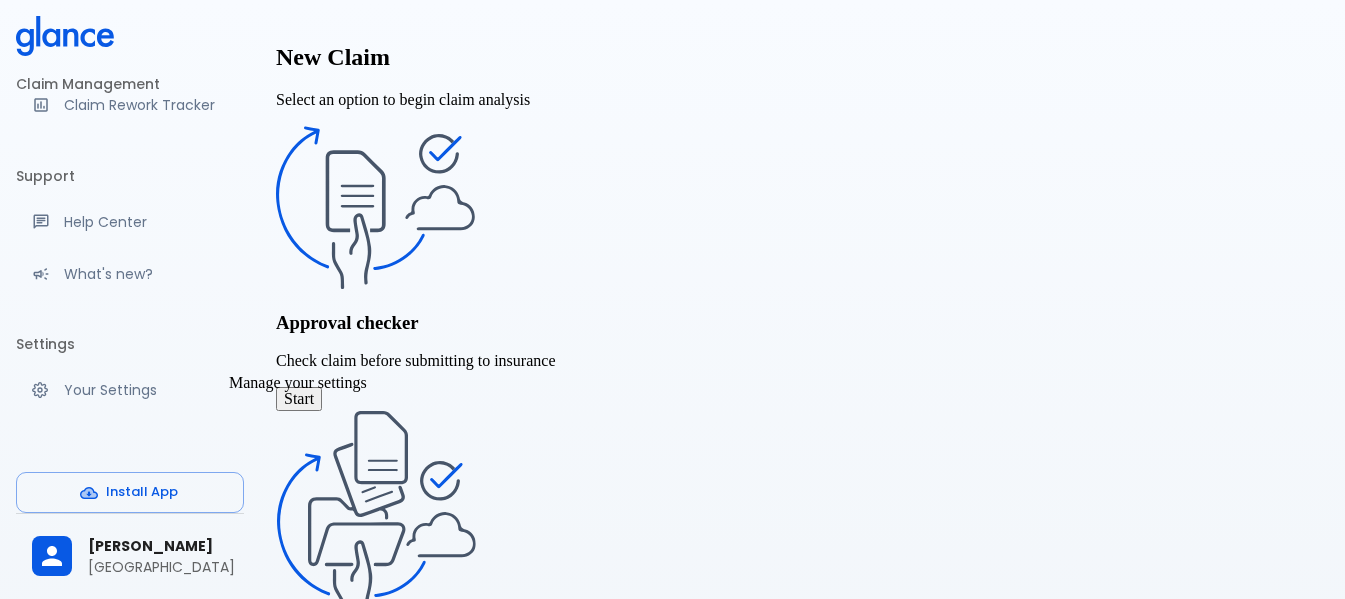 click on "Your Settings" at bounding box center (130, 390) 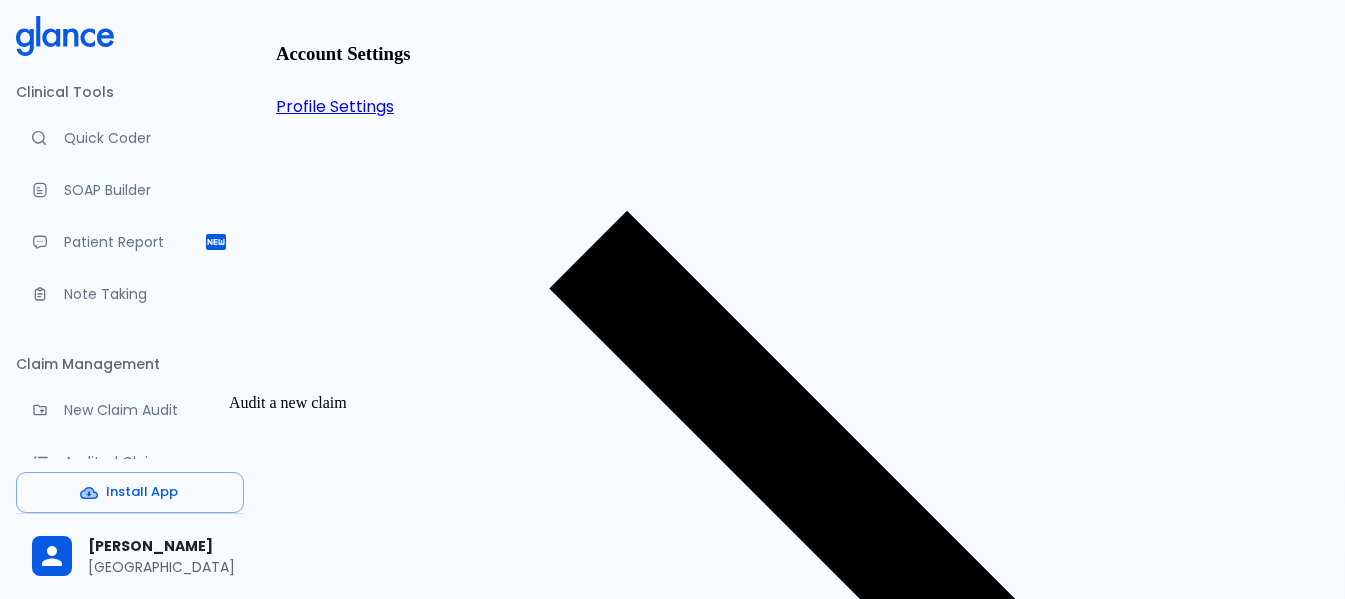scroll, scrollTop: 100, scrollLeft: 0, axis: vertical 